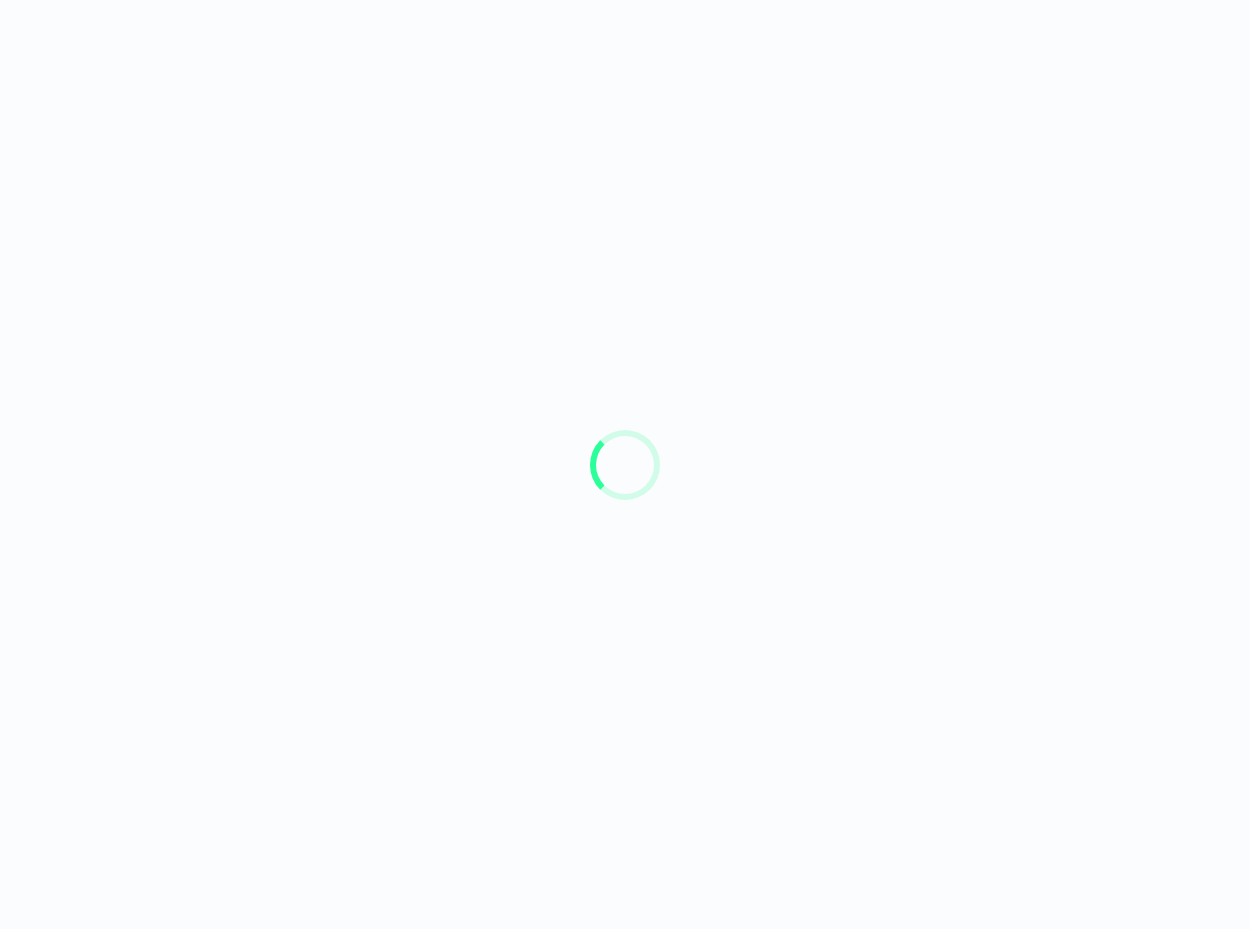 scroll, scrollTop: 0, scrollLeft: 0, axis: both 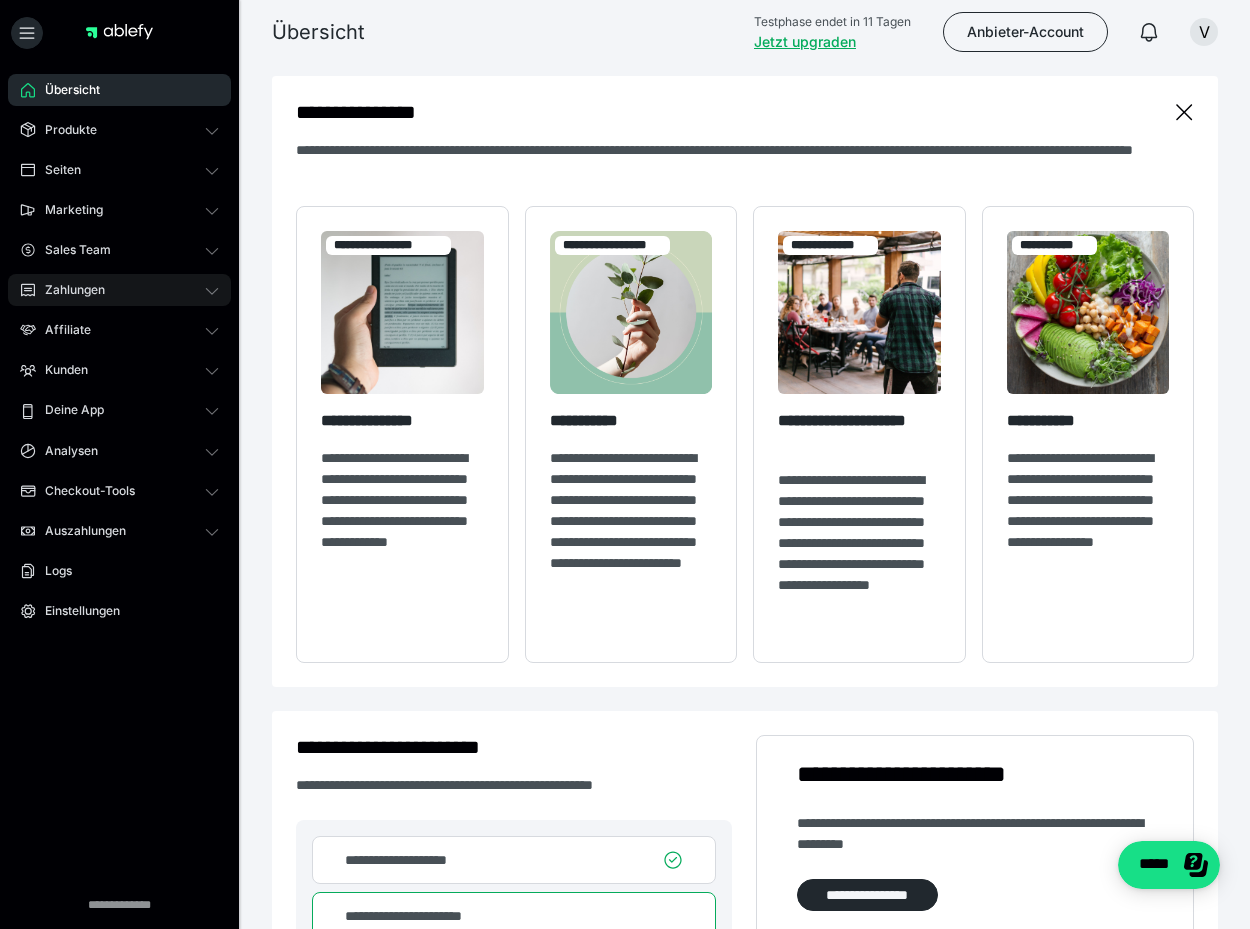 click on "Zahlungen" at bounding box center (119, 290) 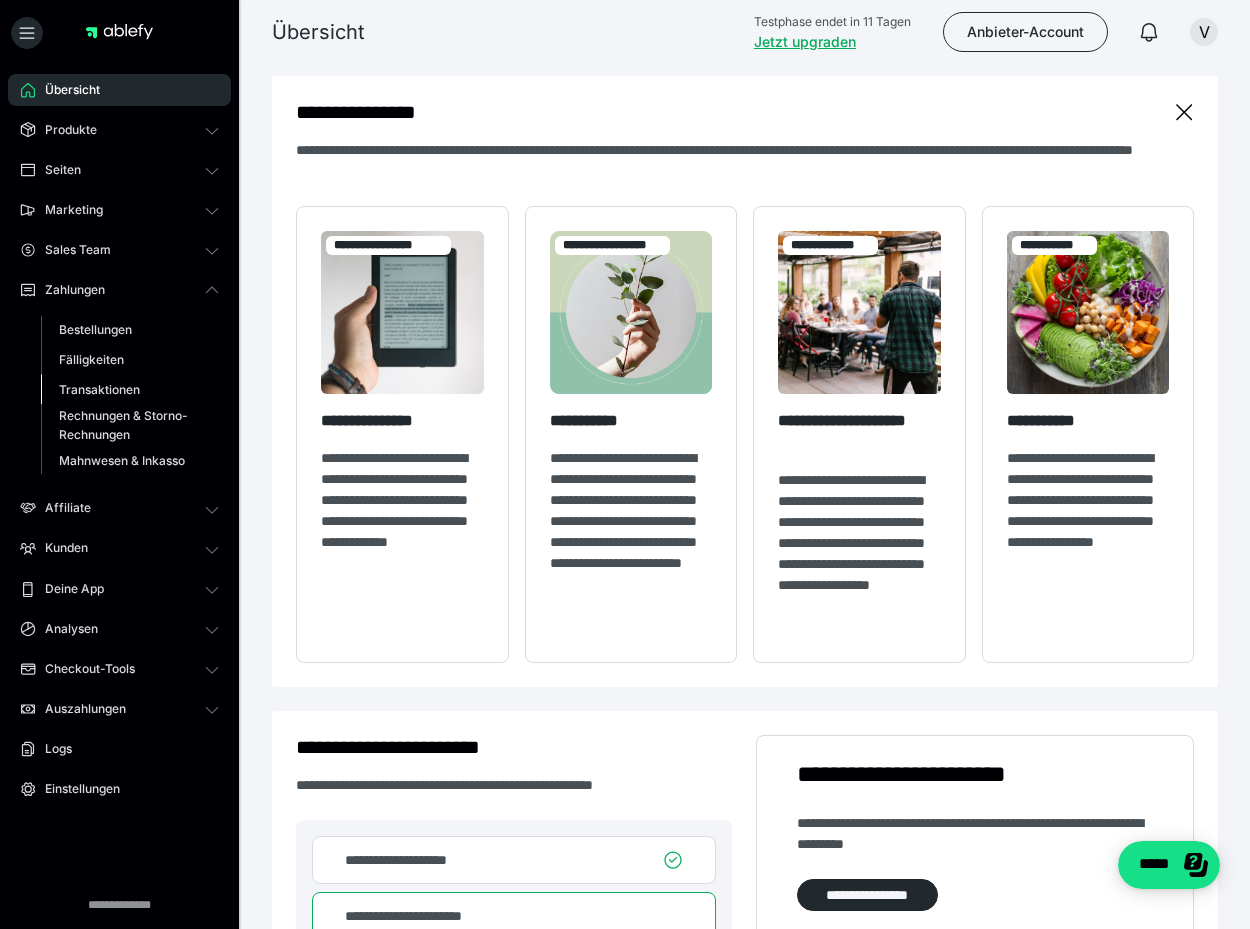 click on "Transaktionen" at bounding box center (99, 389) 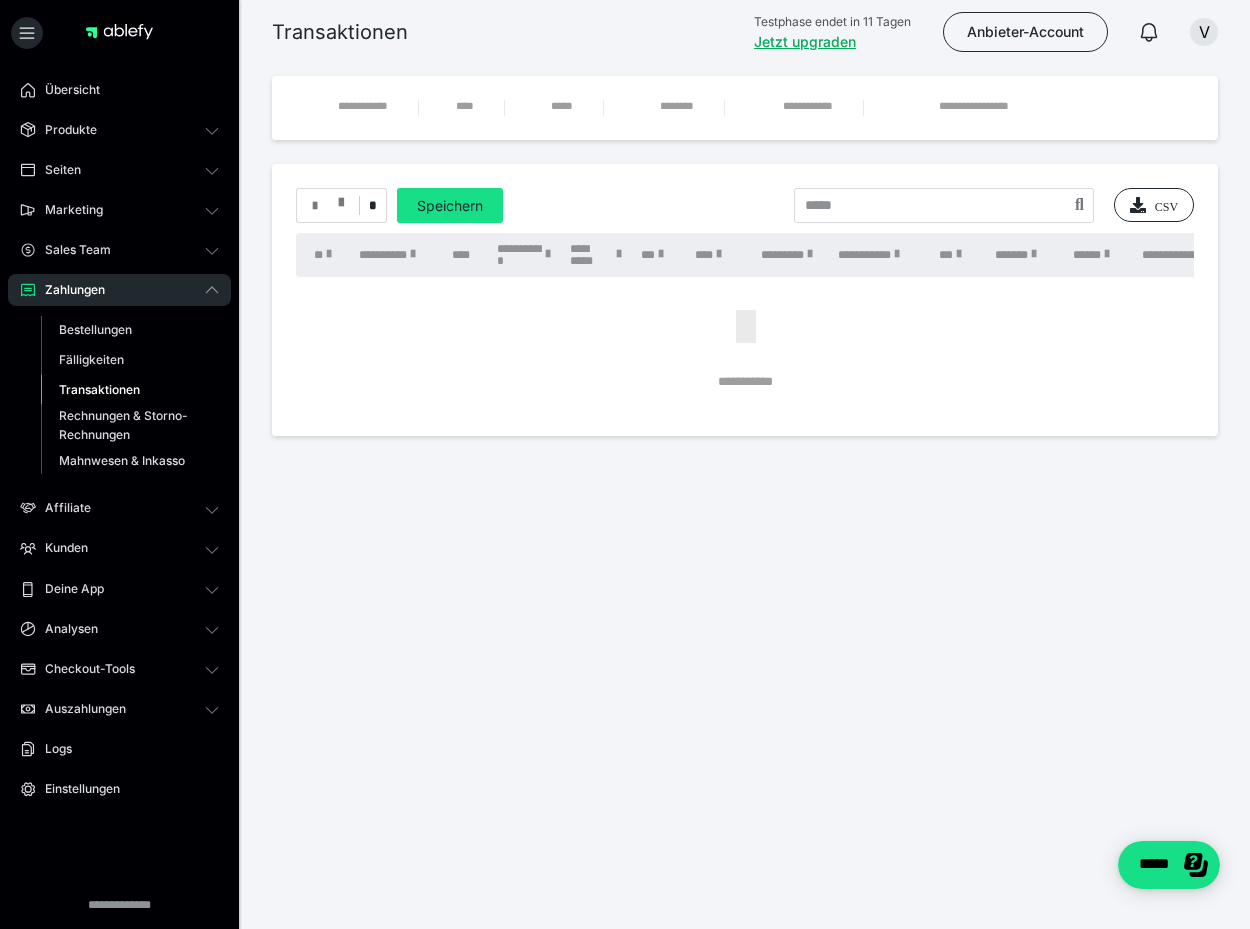 click at bounding box center (328, 206) 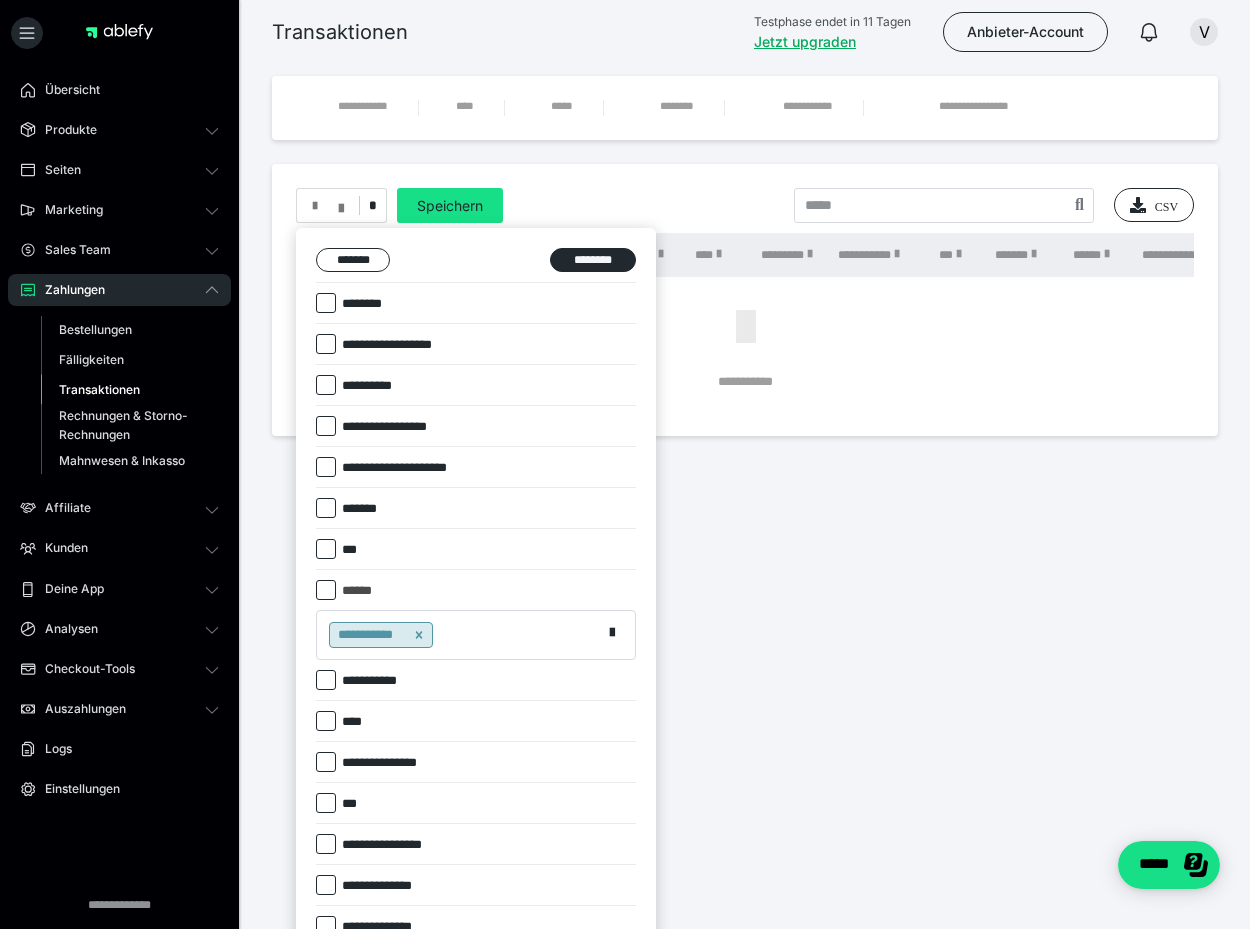 click on "**********" at bounding box center [374, 386] 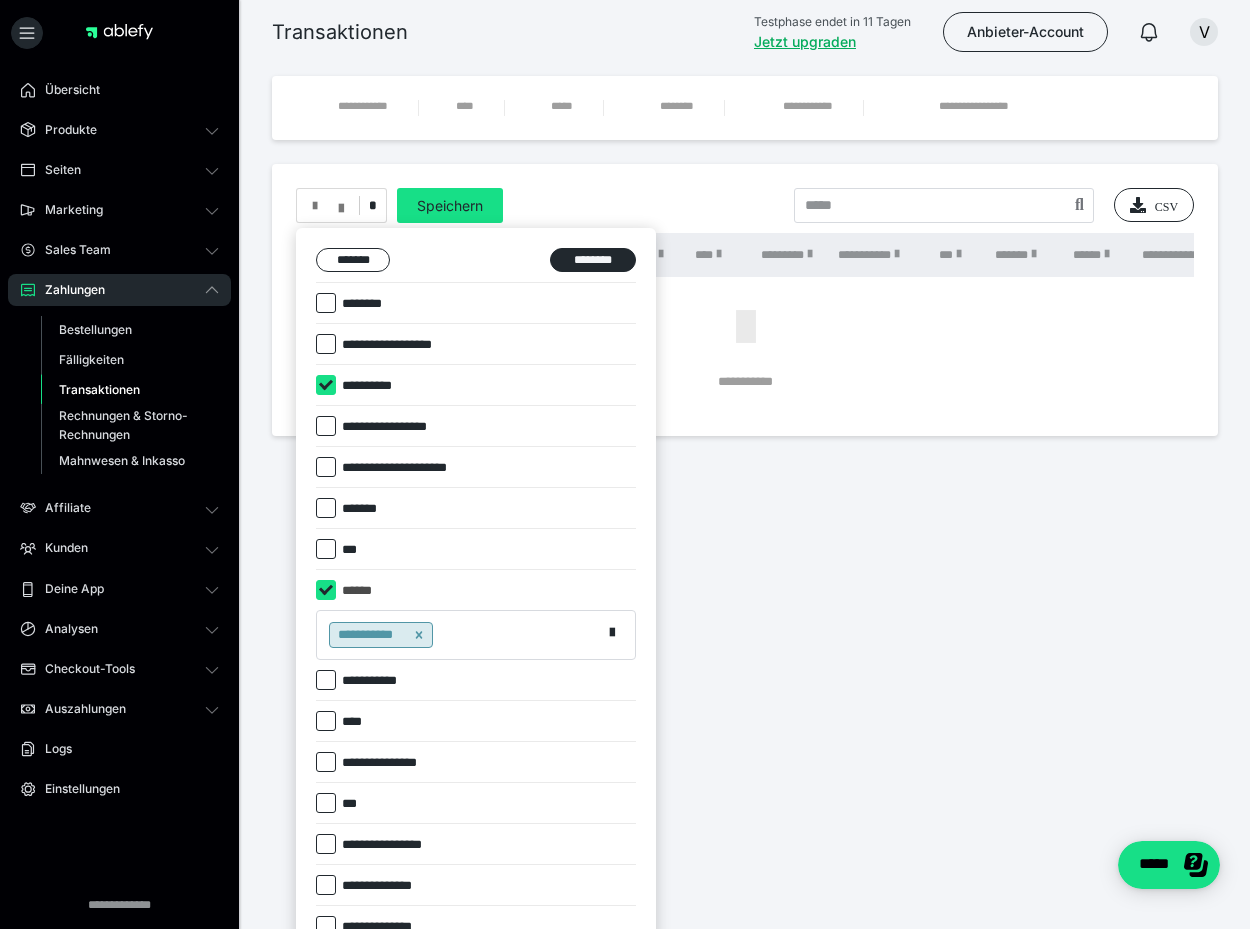 checkbox on "****" 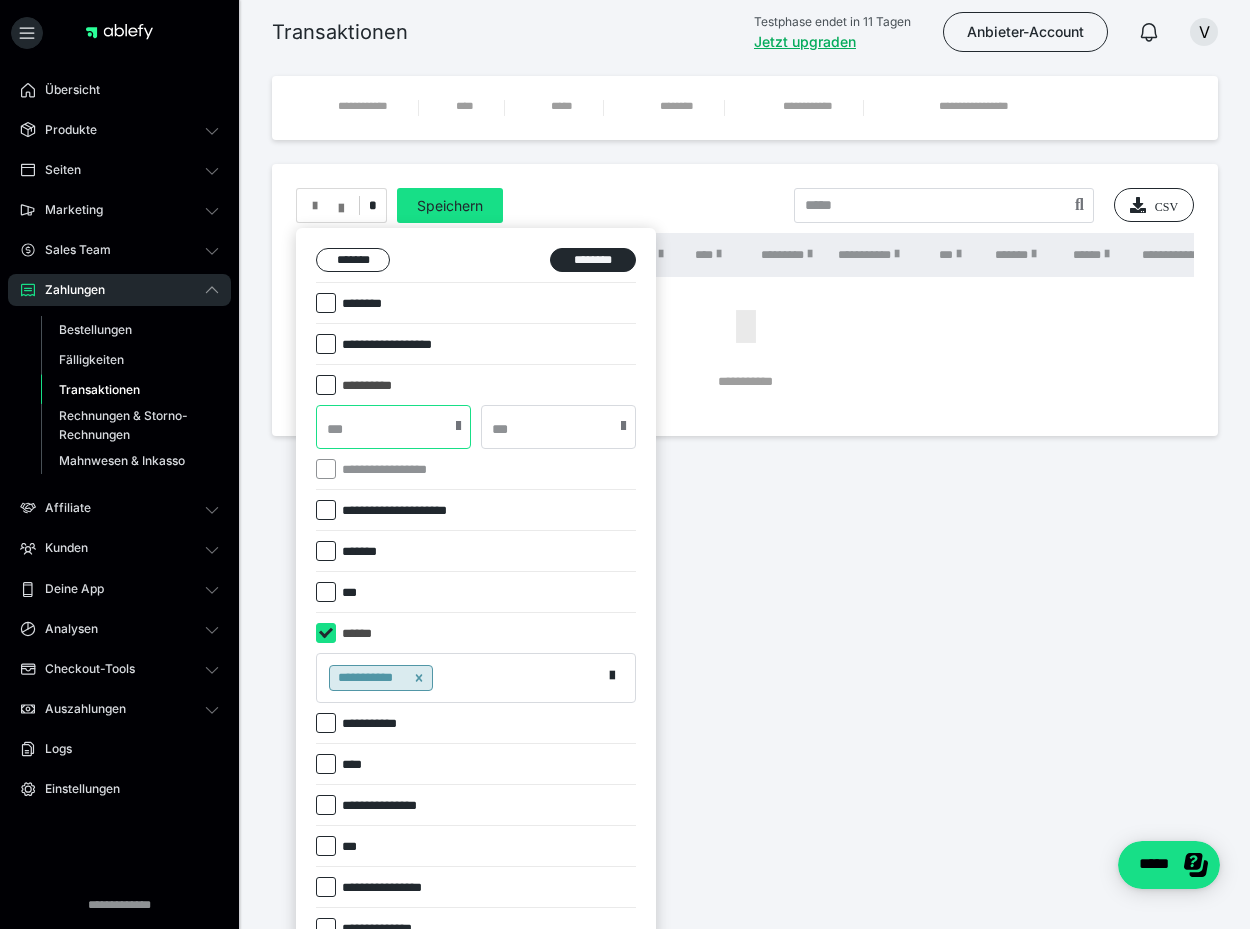 click at bounding box center [393, 427] 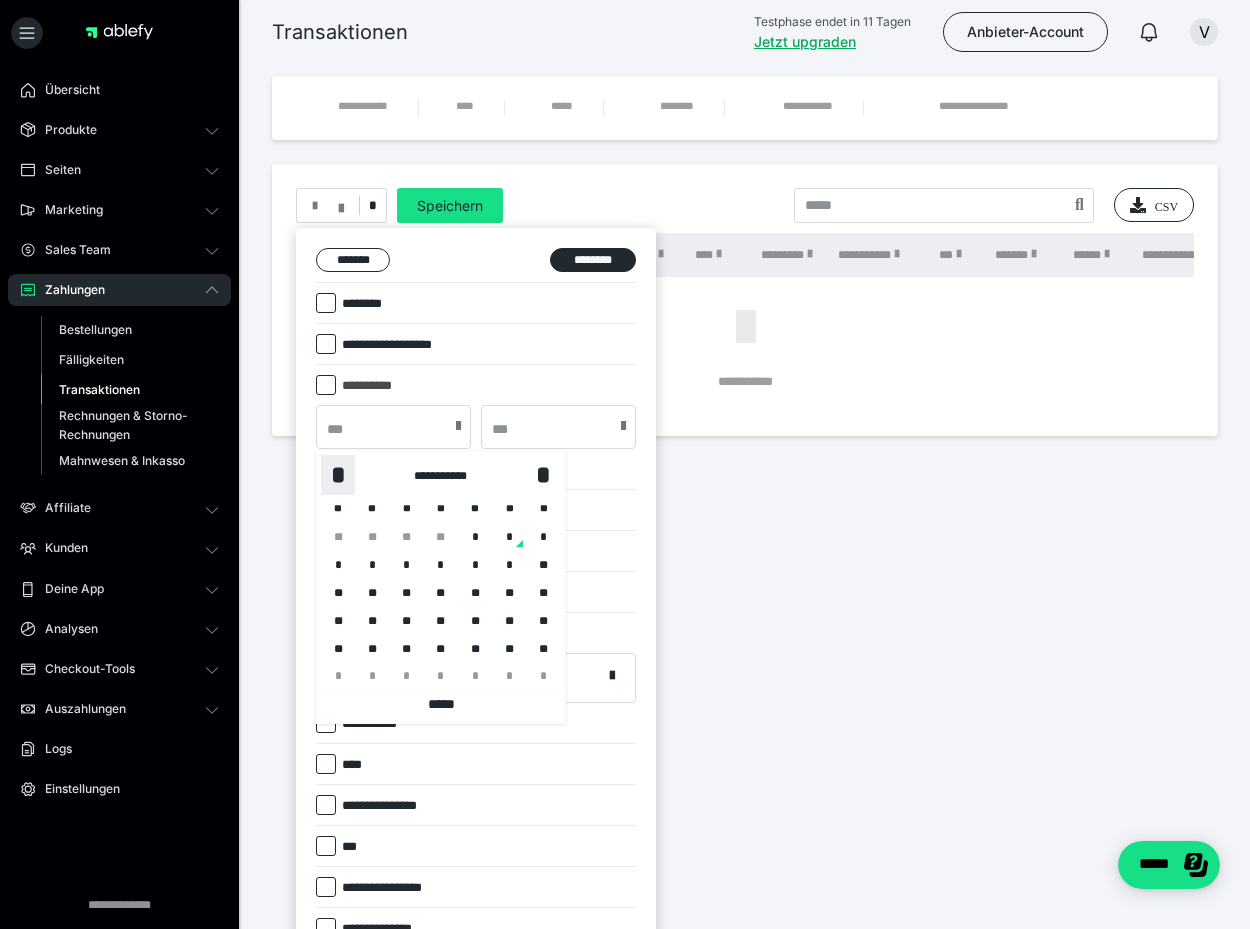 click on "*" at bounding box center (338, 475) 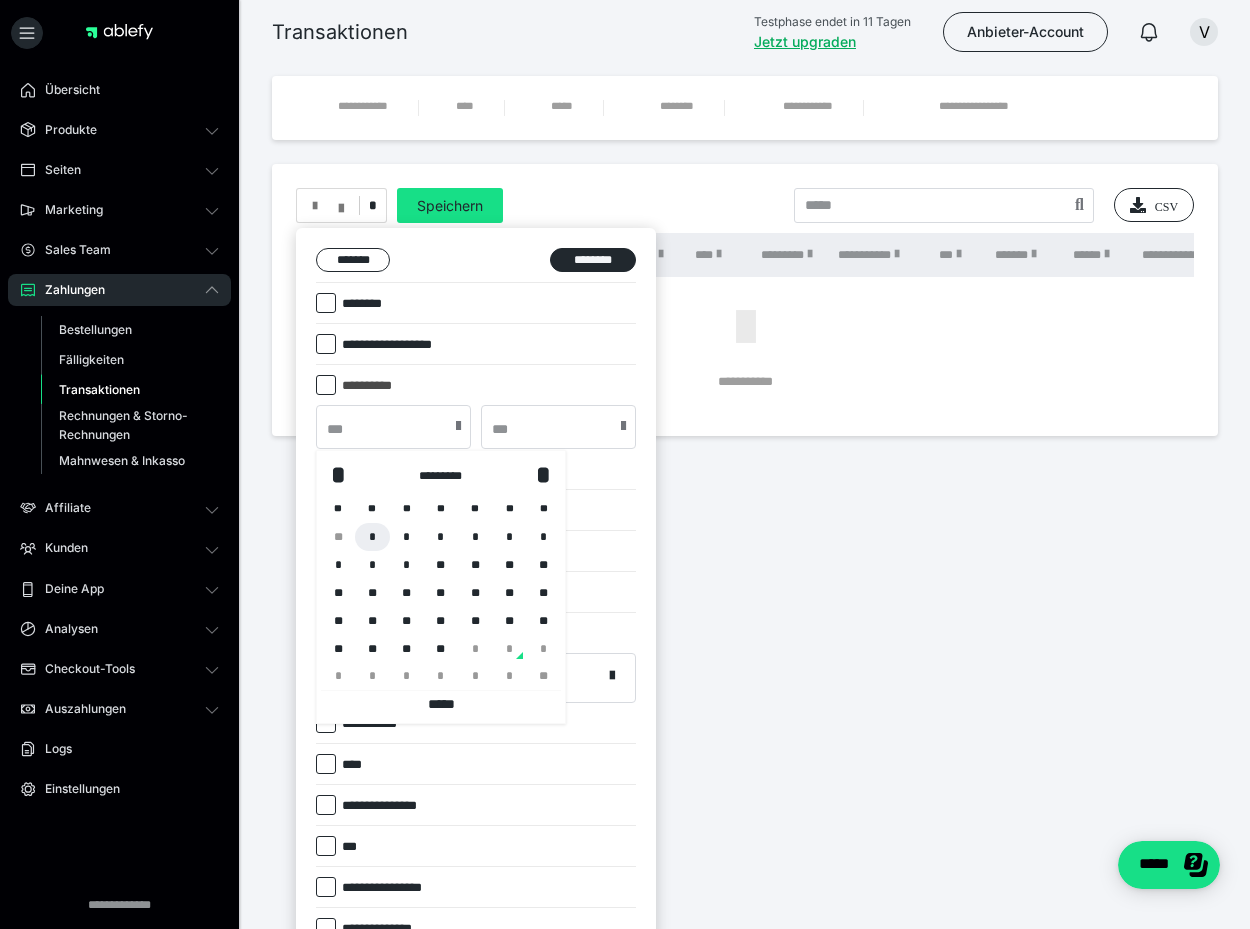 click on "*" at bounding box center (372, 537) 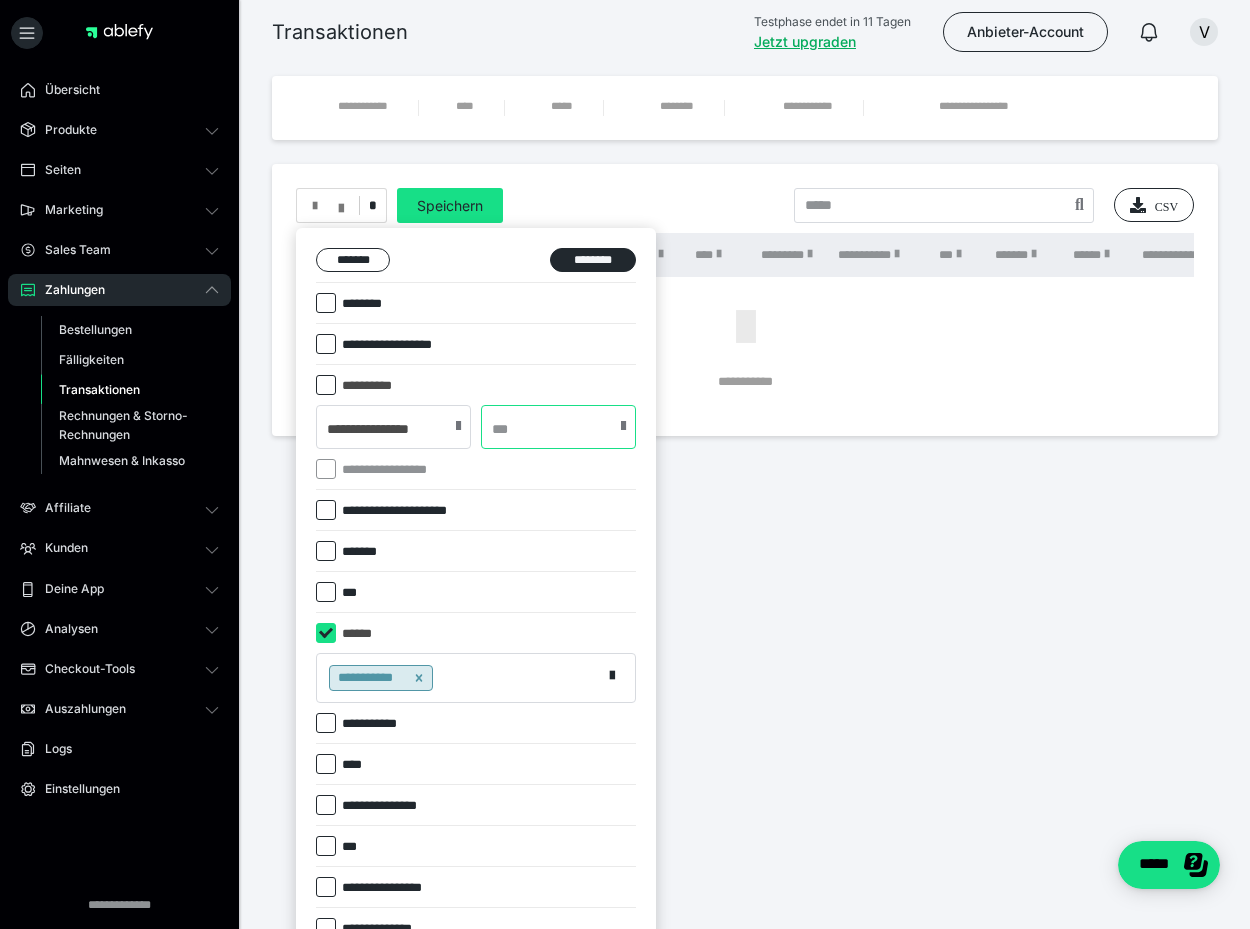 click at bounding box center [558, 427] 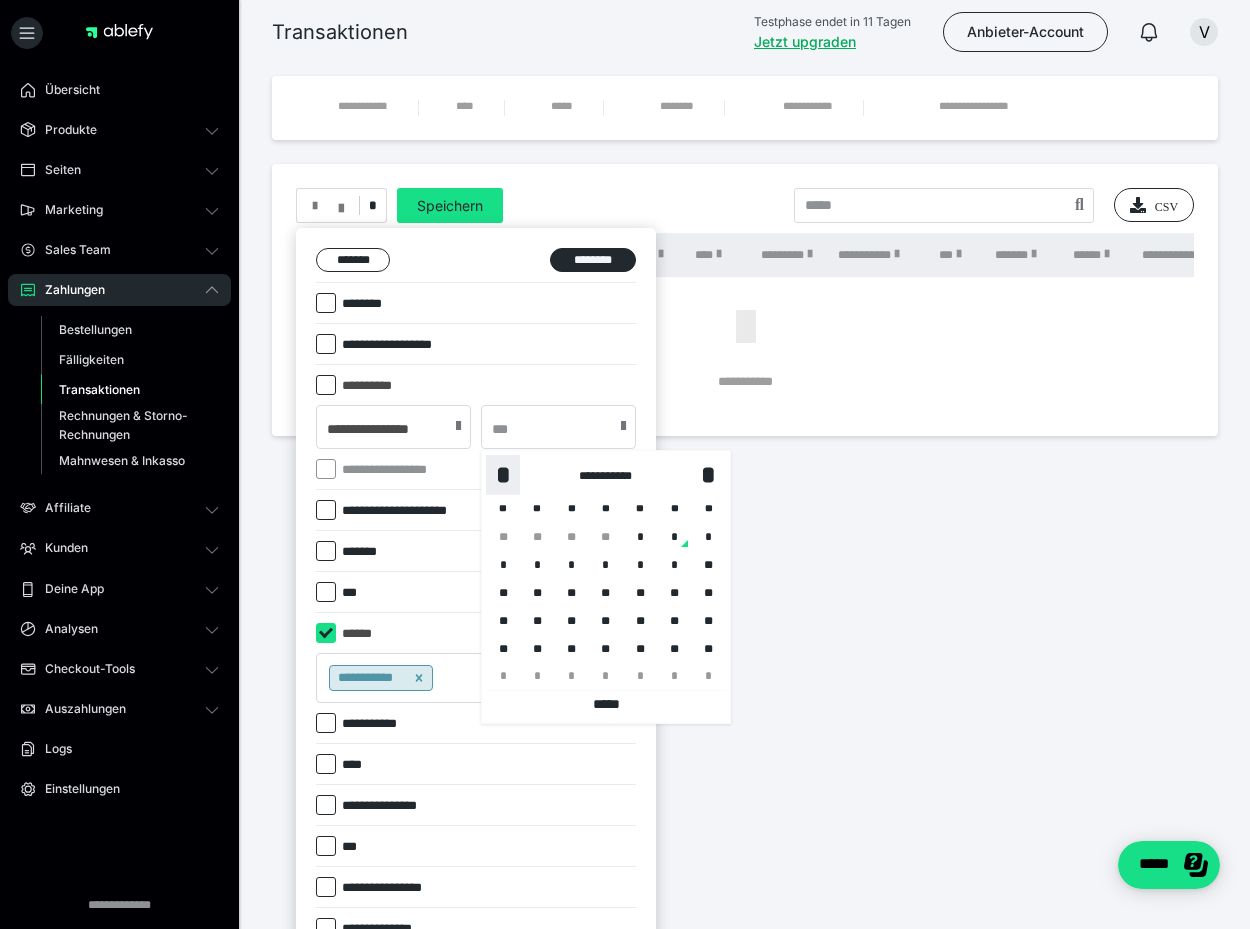 click on "*" at bounding box center (503, 475) 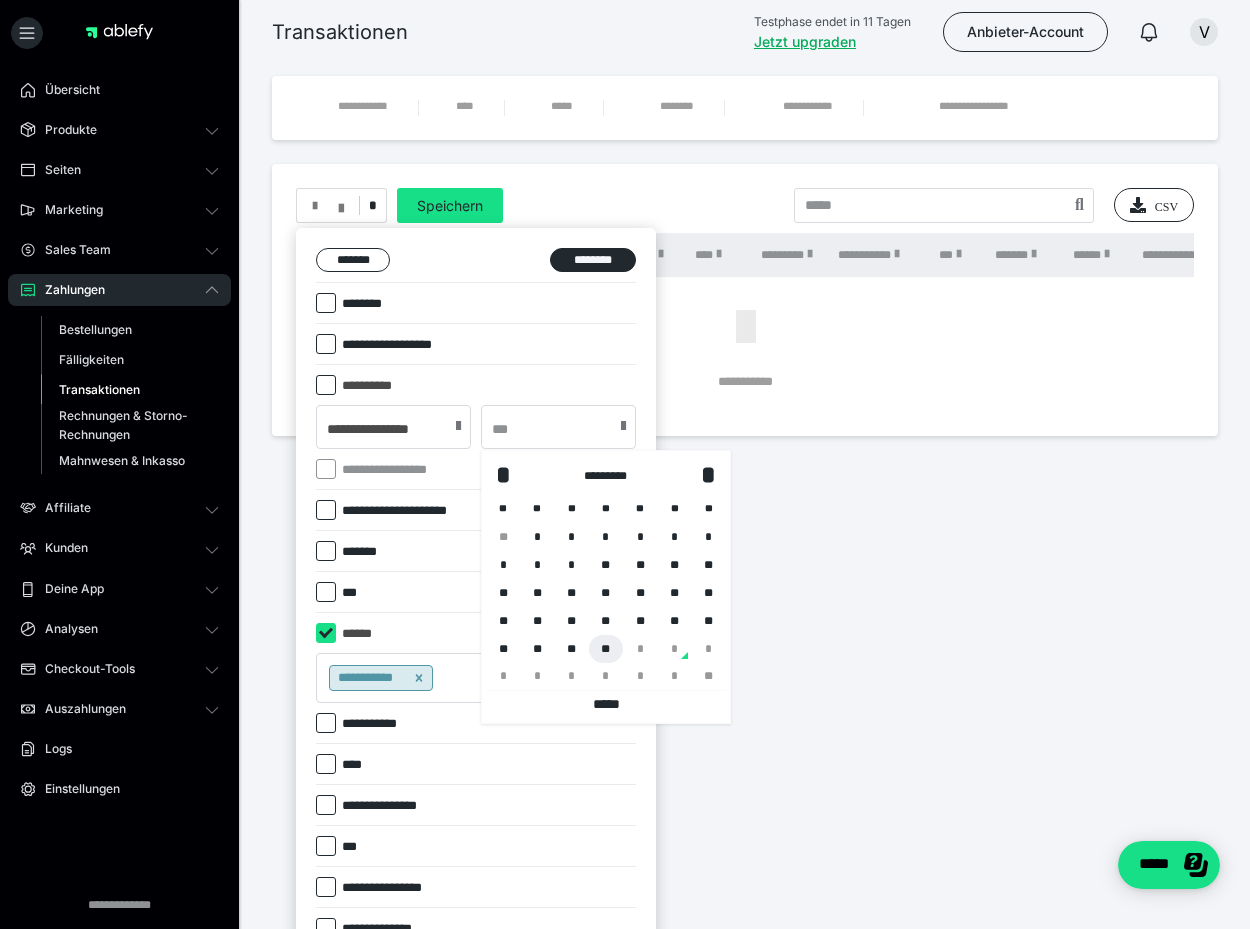 click on "**" at bounding box center (606, 649) 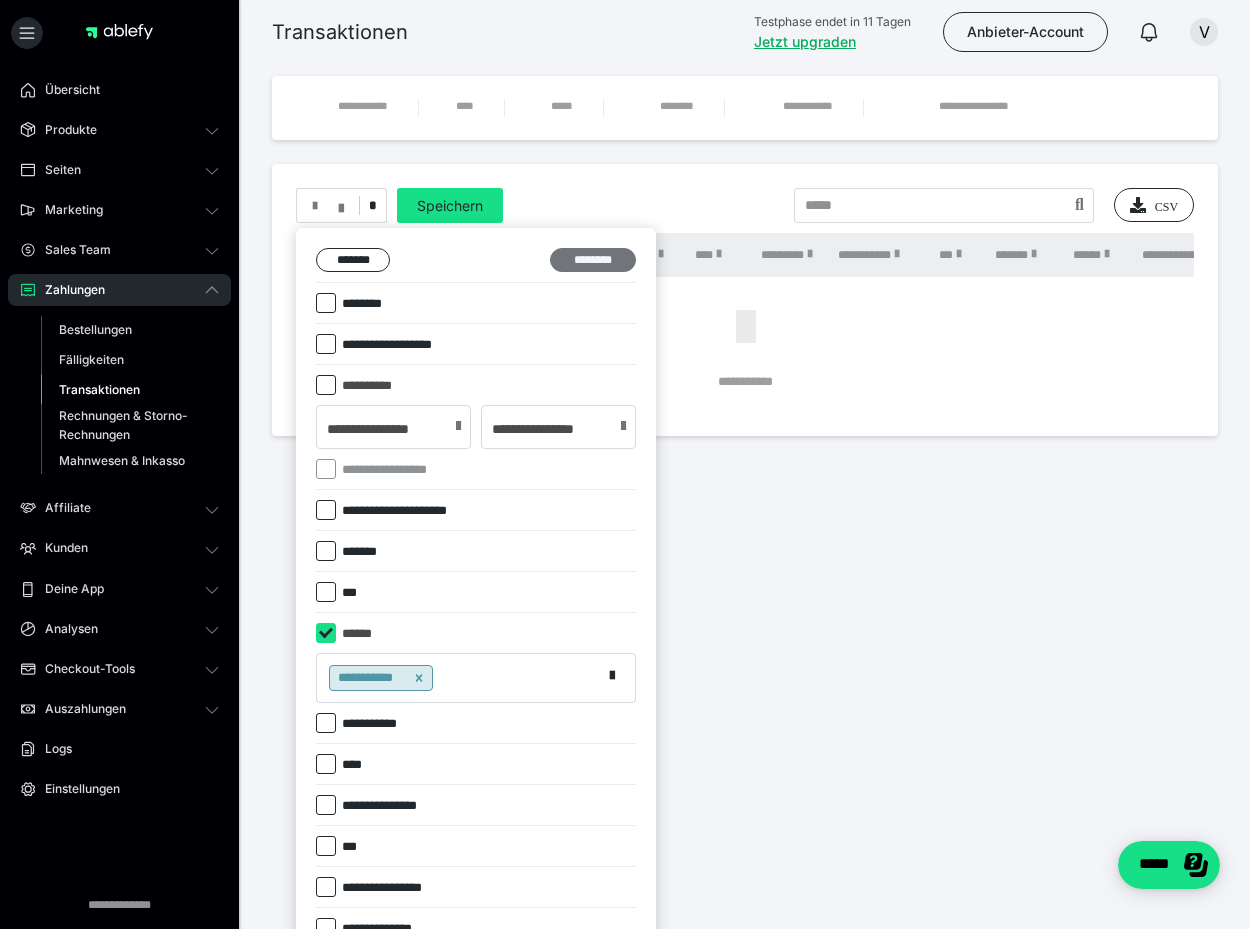click on "********" at bounding box center (593, 260) 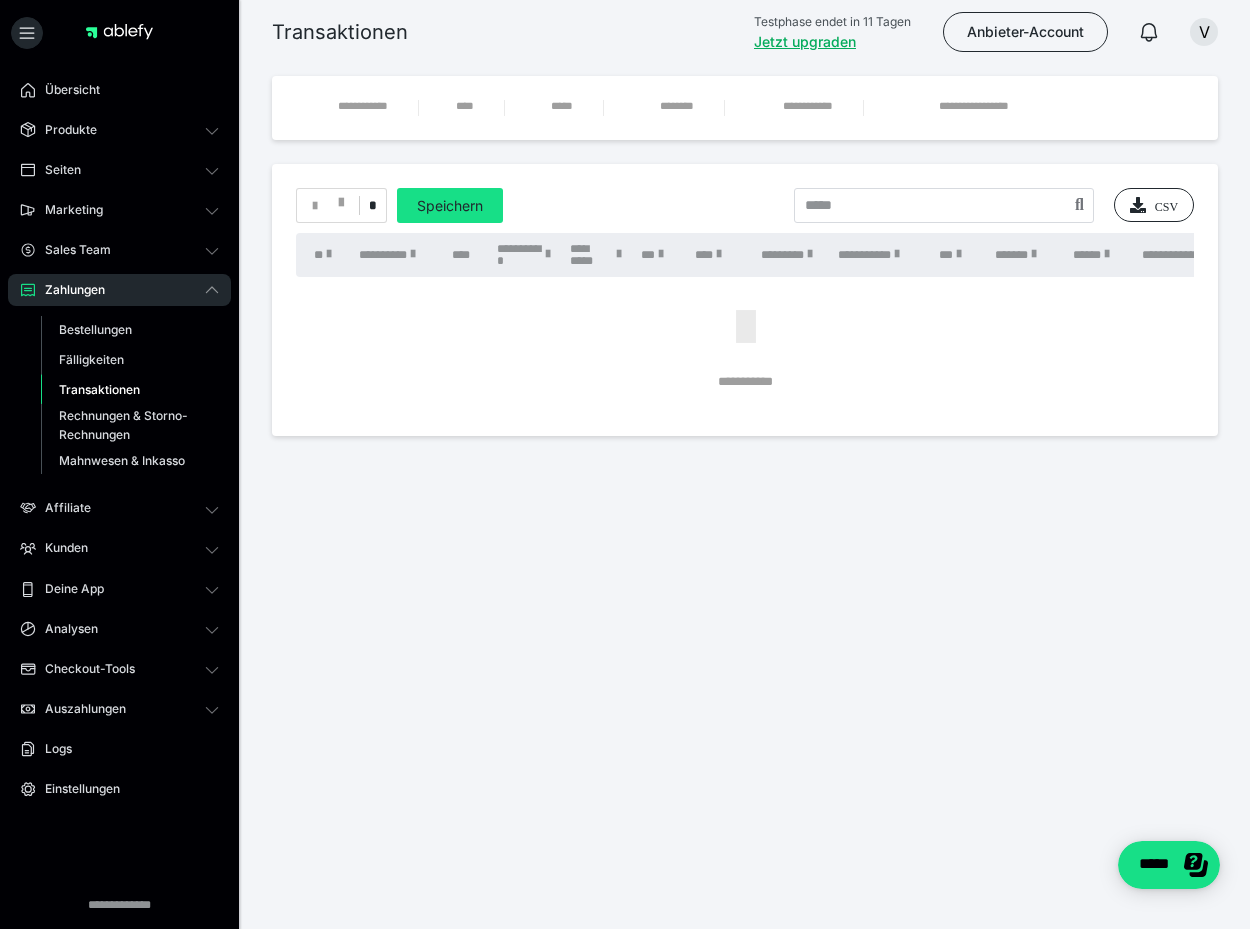click on "*" at bounding box center [372, 206] 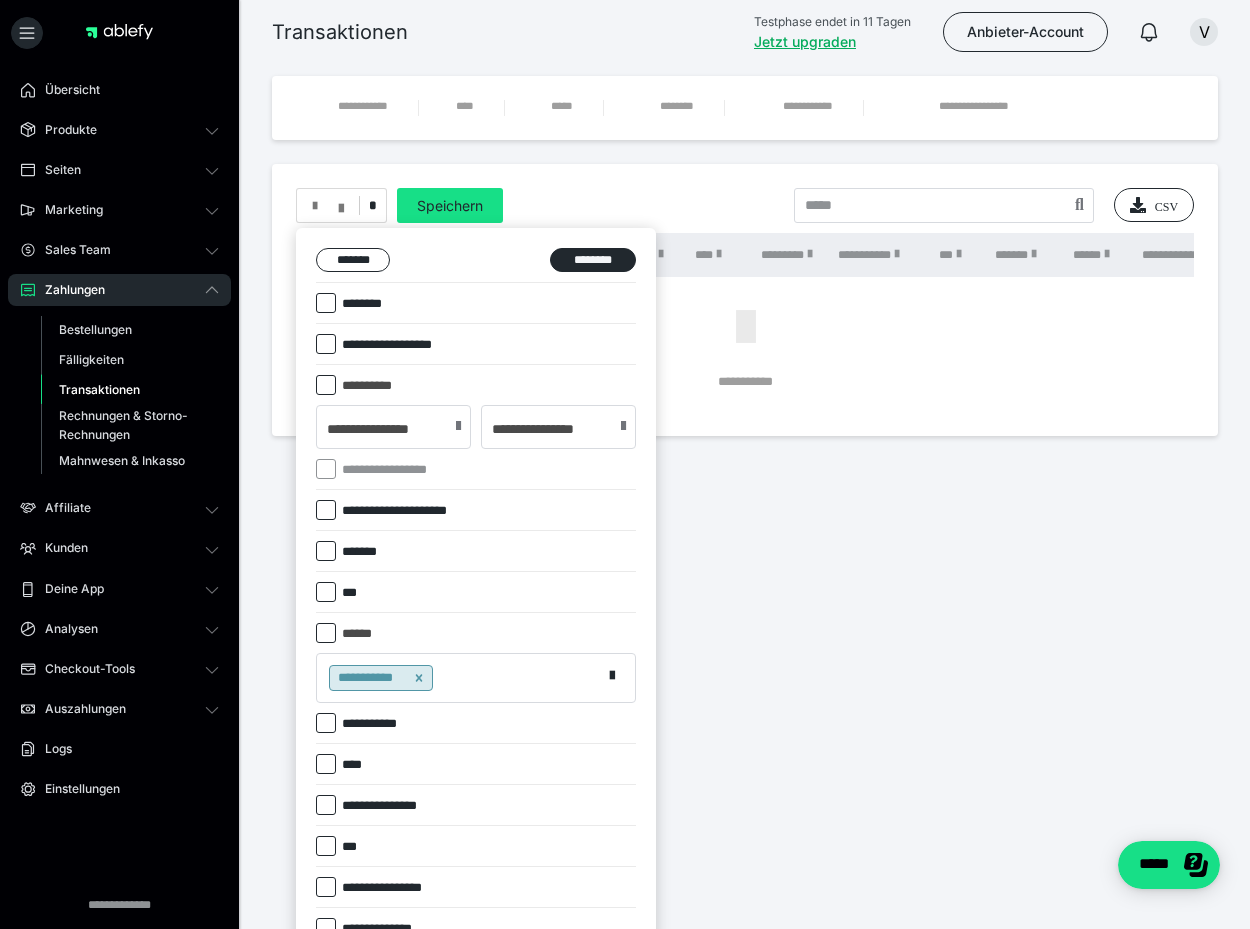 click on "**********" at bounding box center [374, 386] 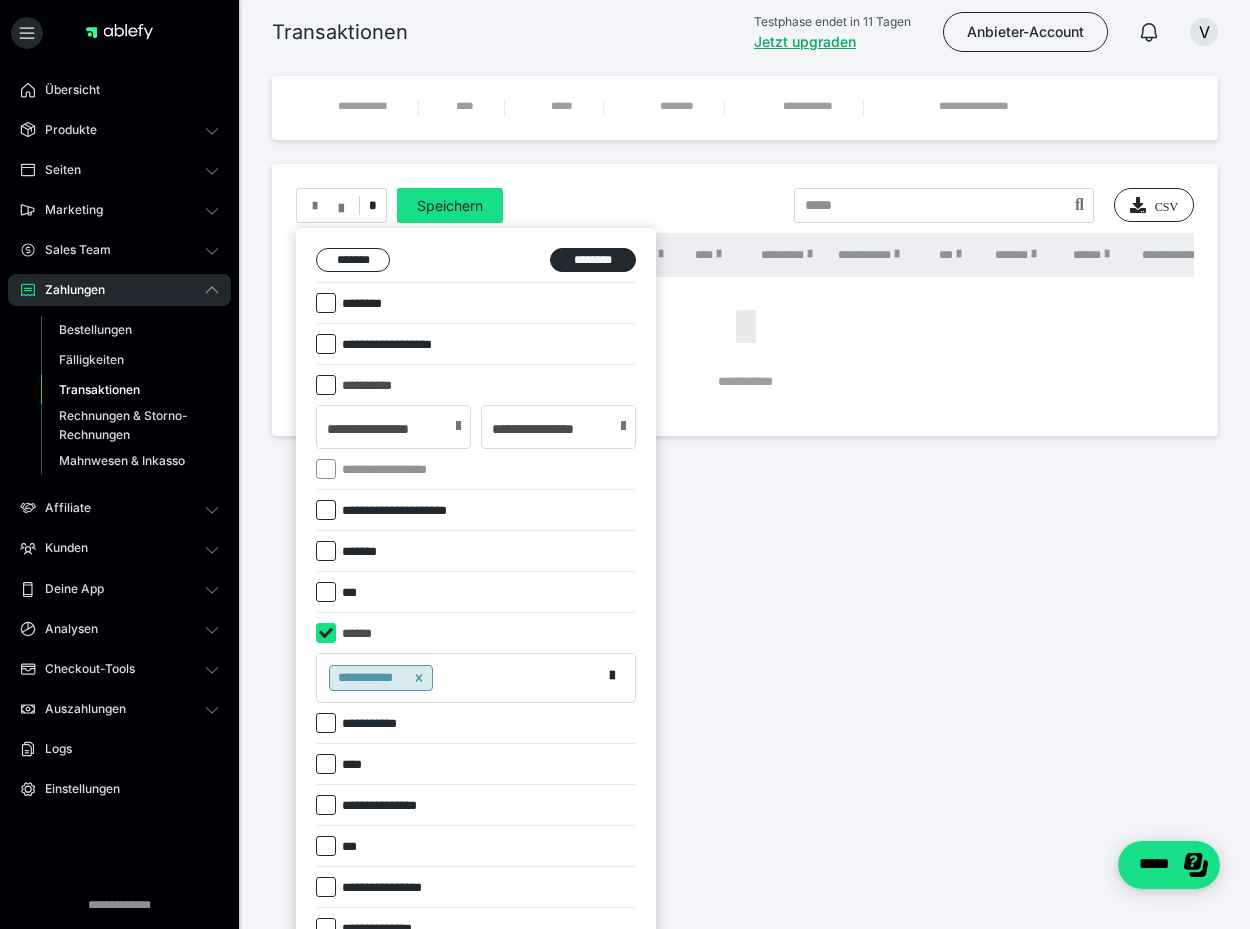 checkbox on "*****" 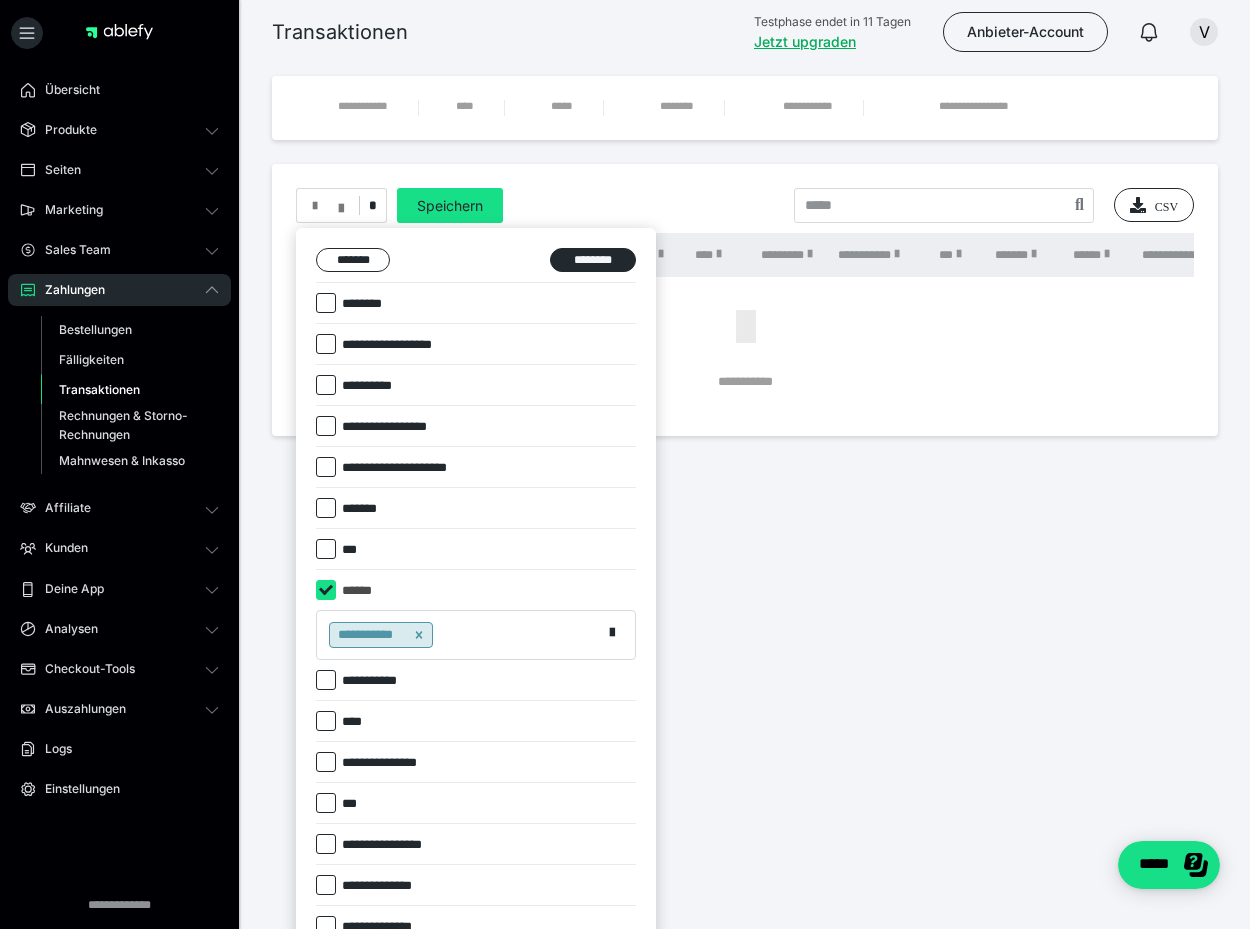 click on "********" at bounding box center (363, 304) 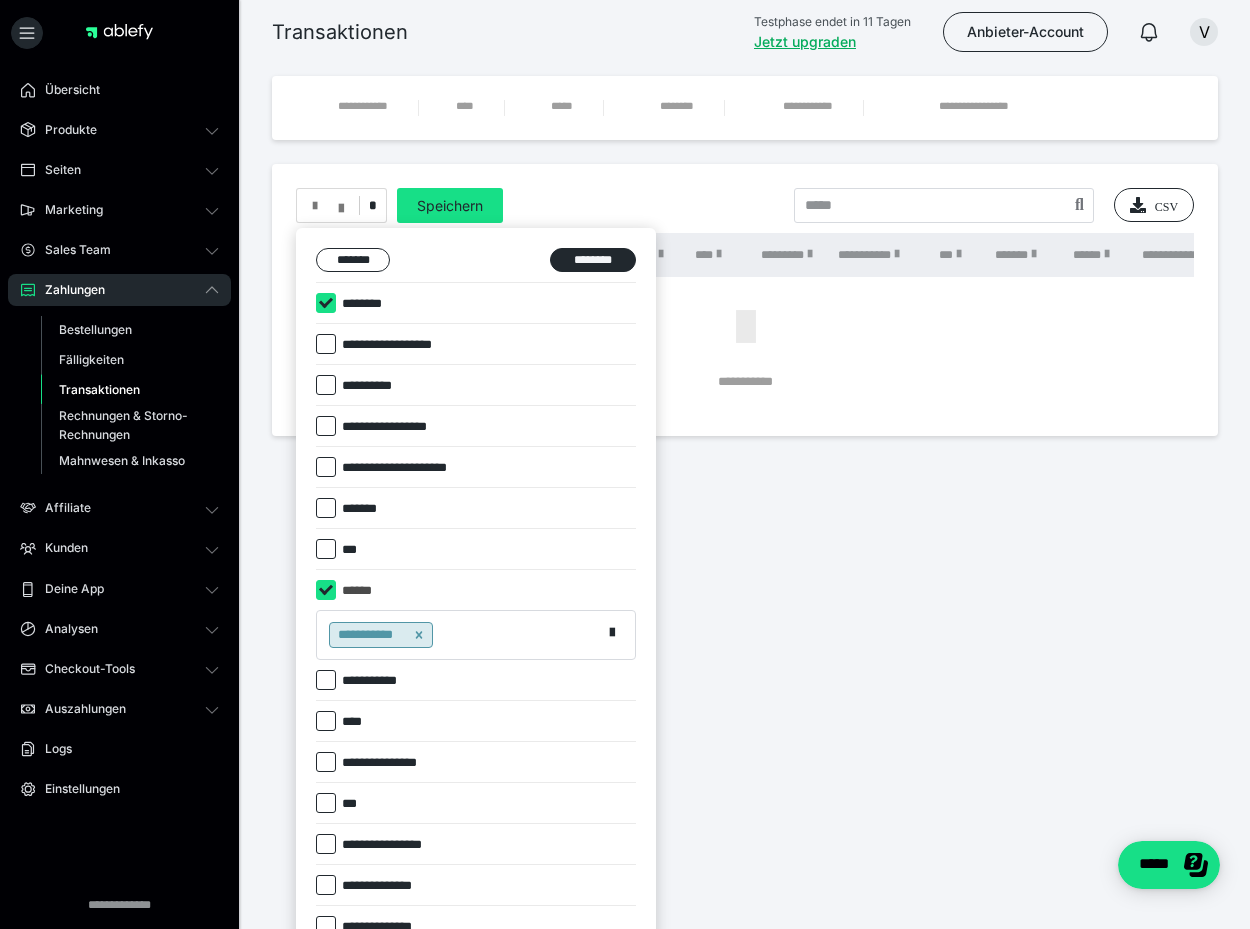 checkbox on "****" 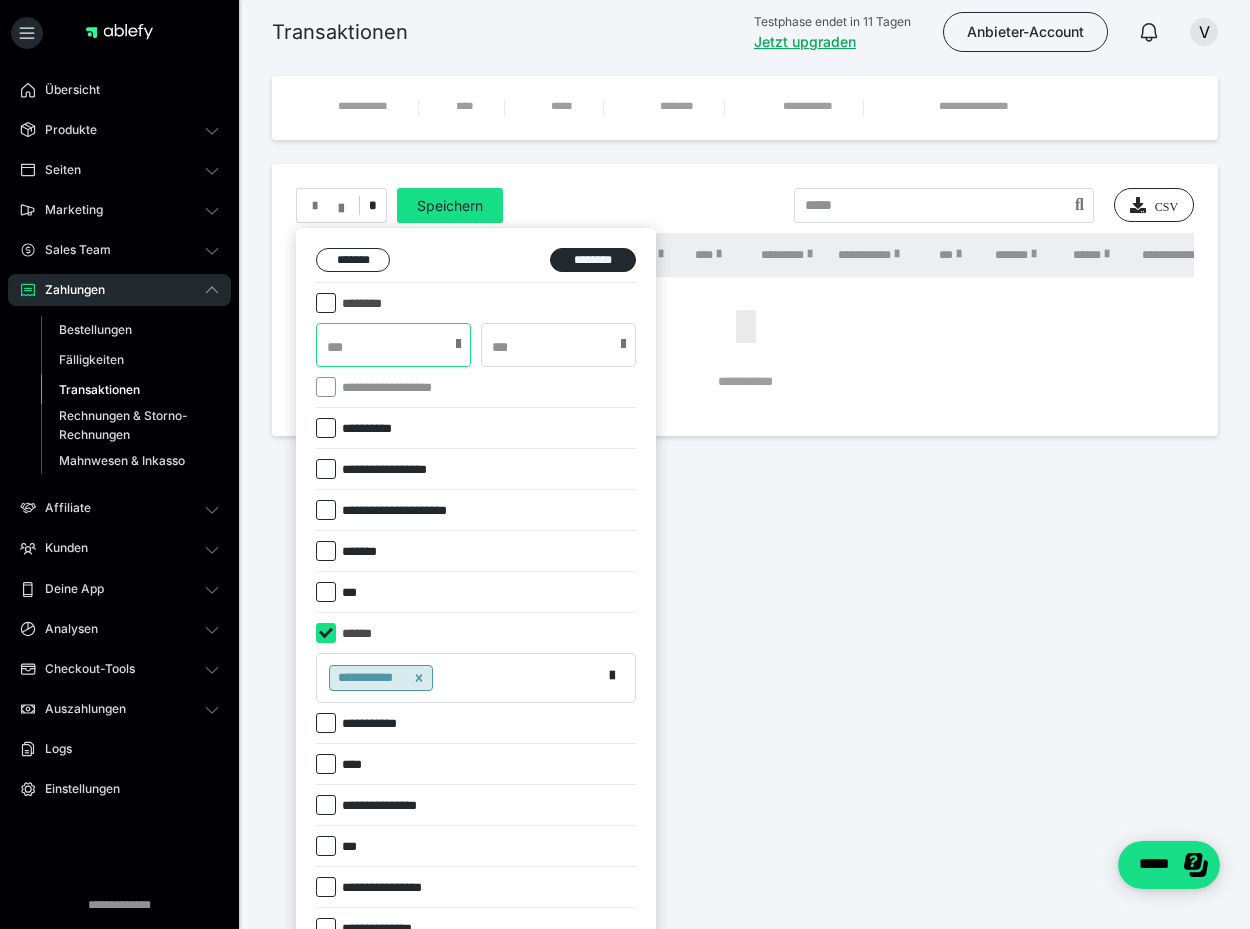 click at bounding box center [393, 345] 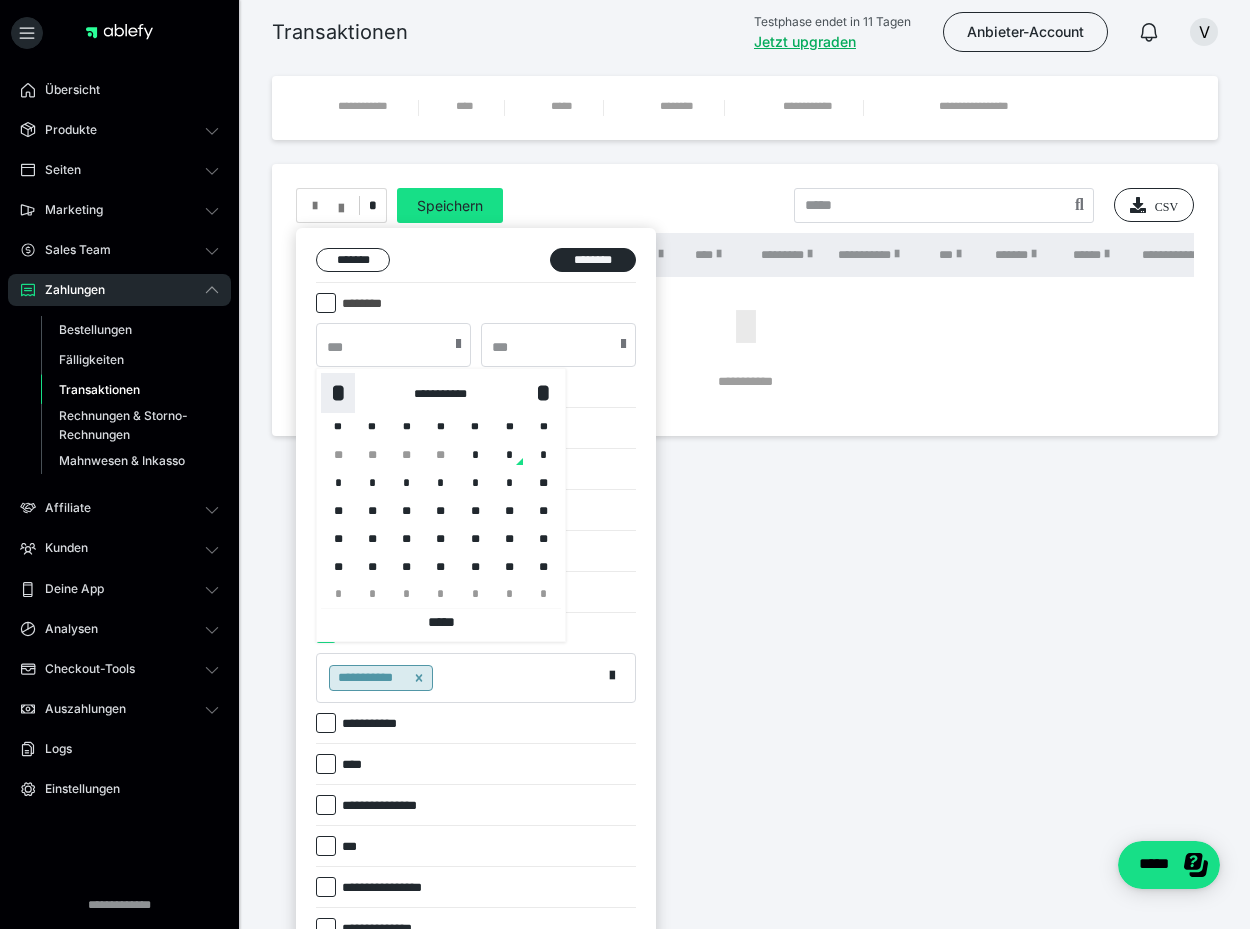 click on "*" at bounding box center [338, 393] 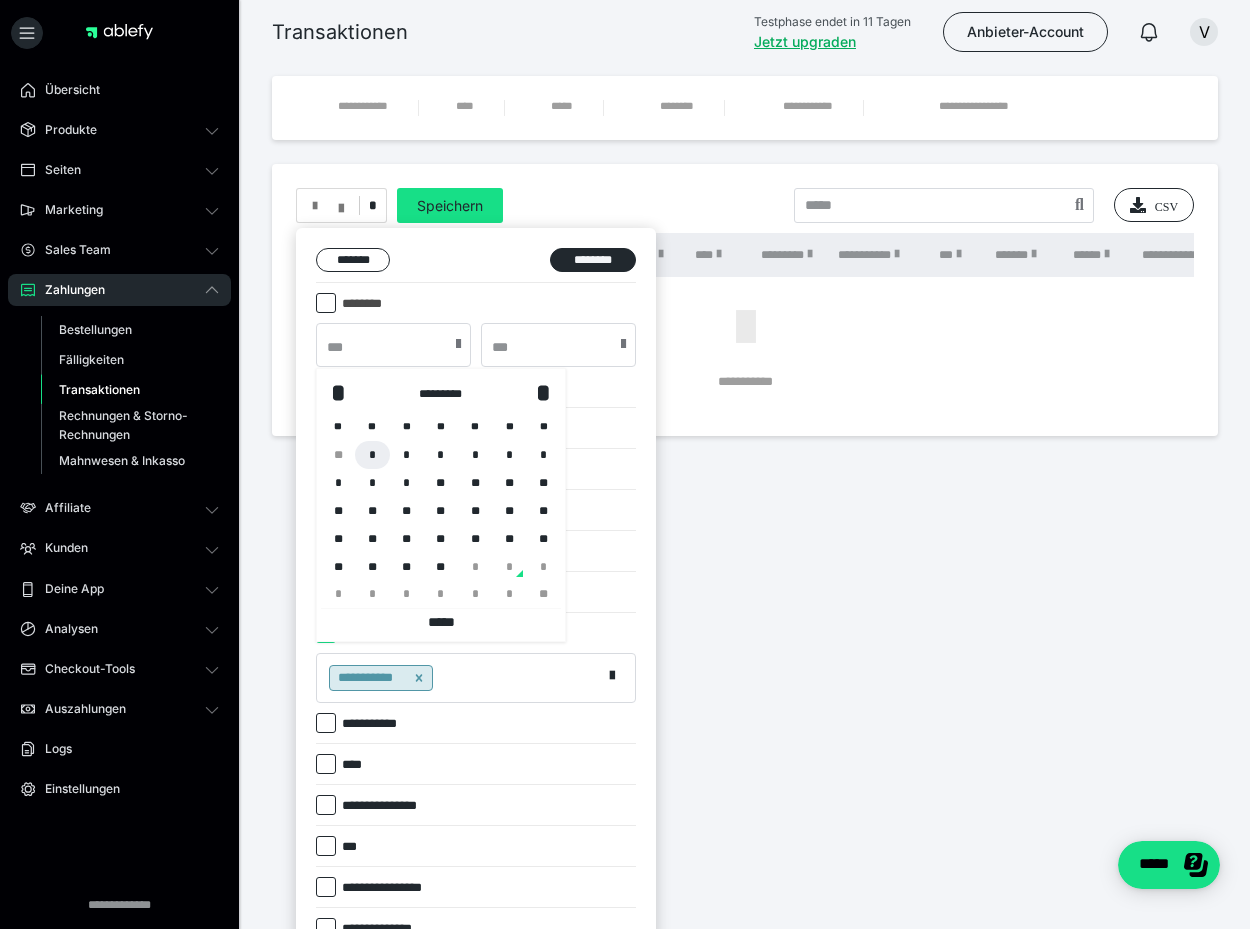 click on "*" at bounding box center (372, 455) 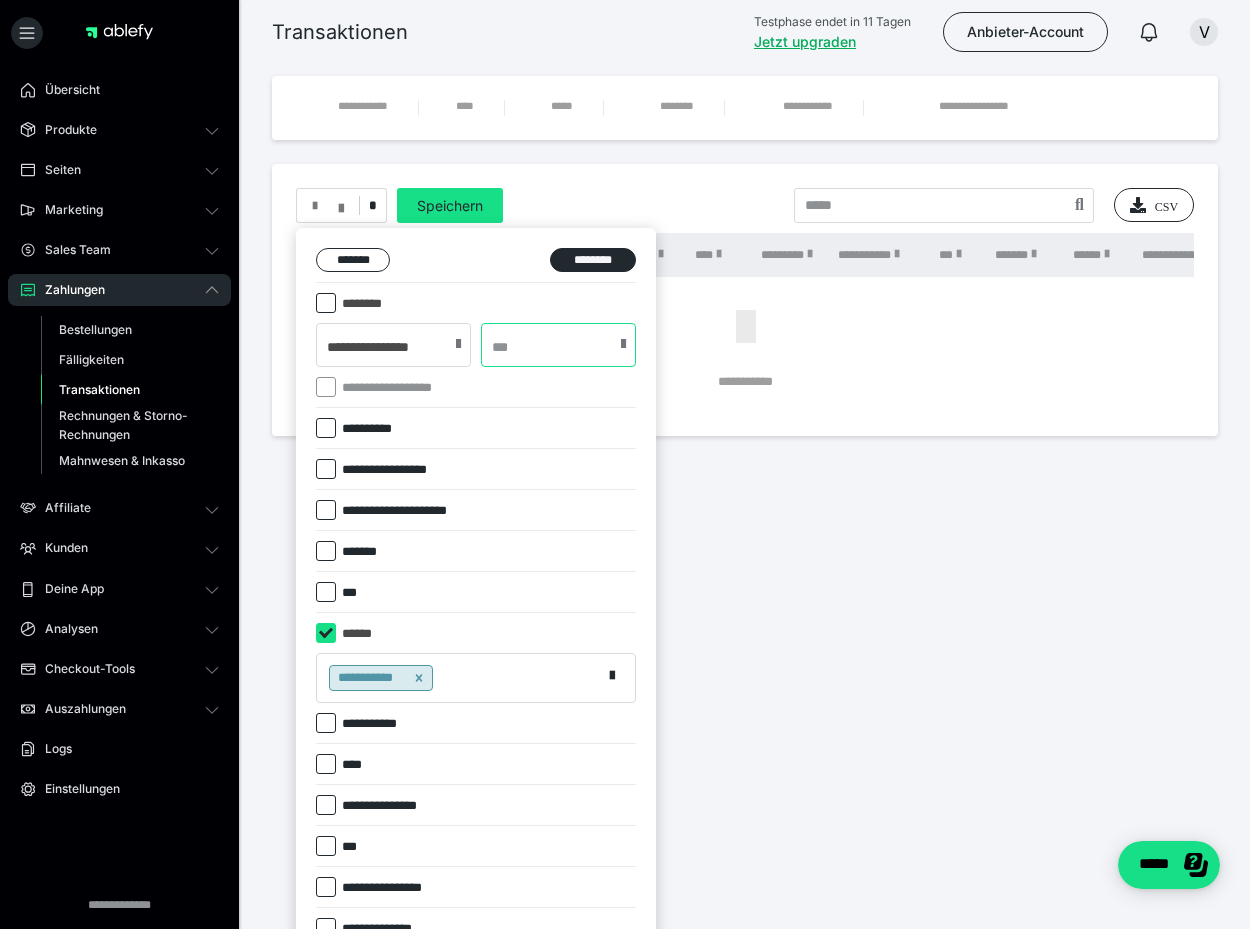 click at bounding box center (558, 345) 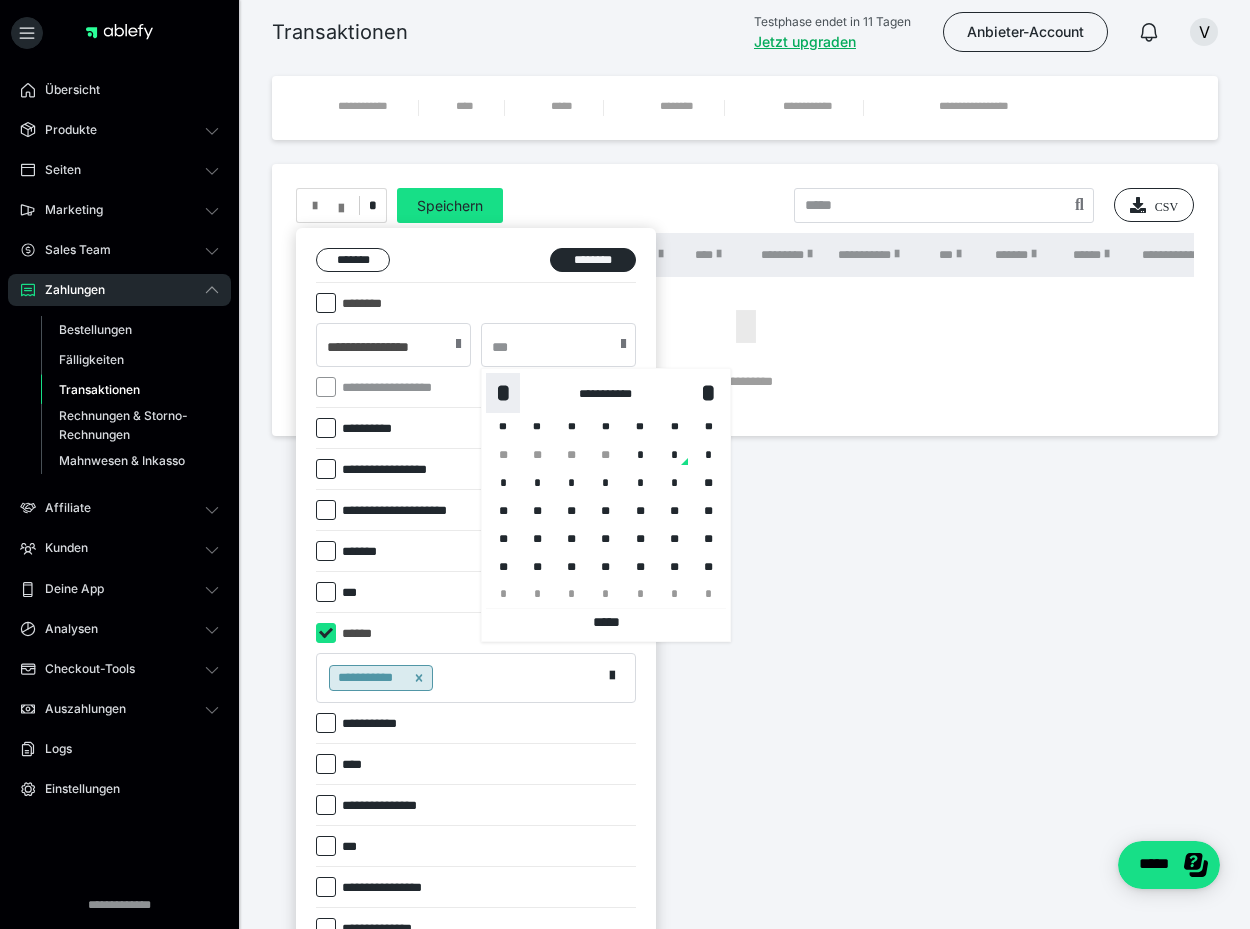 click on "*" at bounding box center (503, 393) 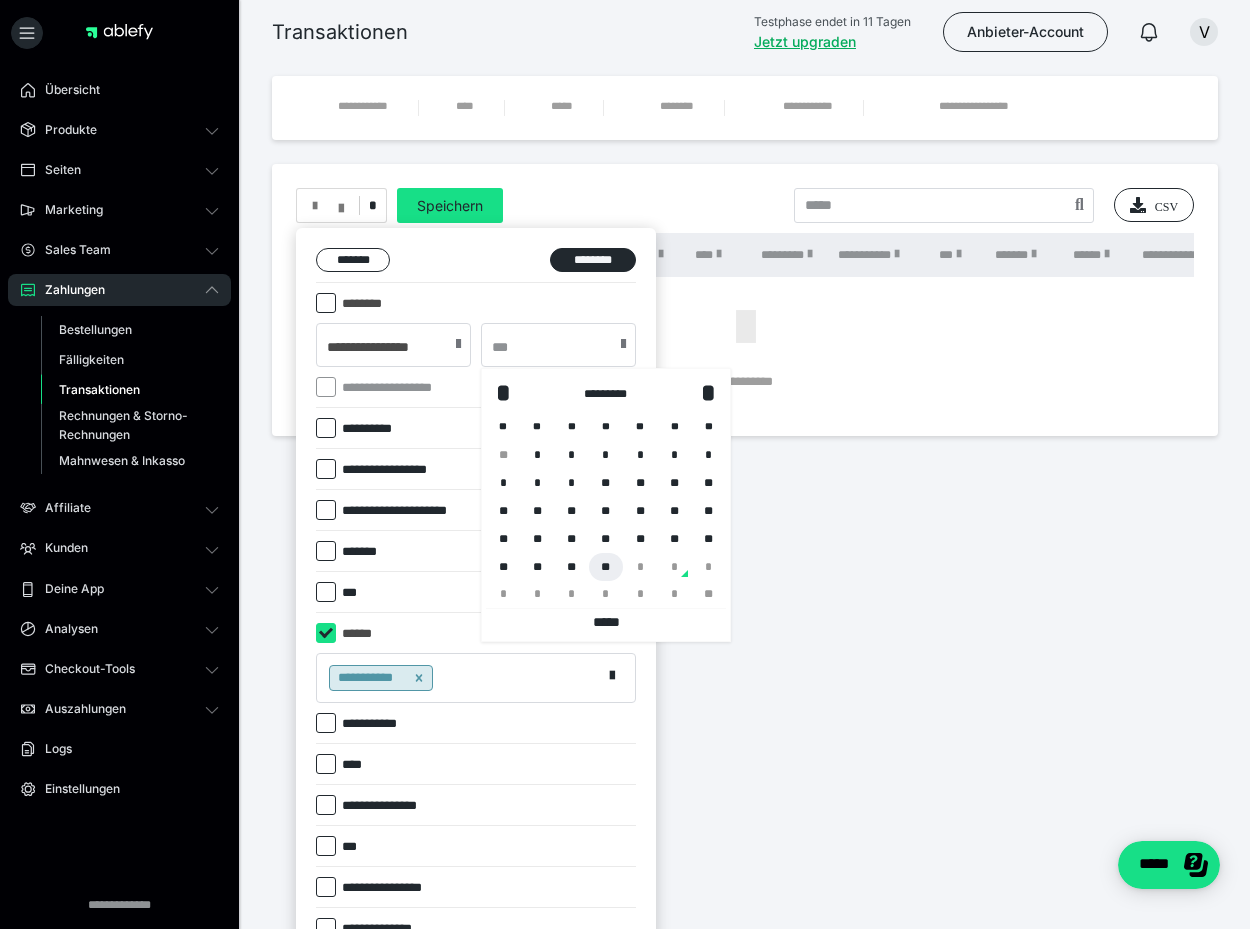click on "**" at bounding box center [606, 567] 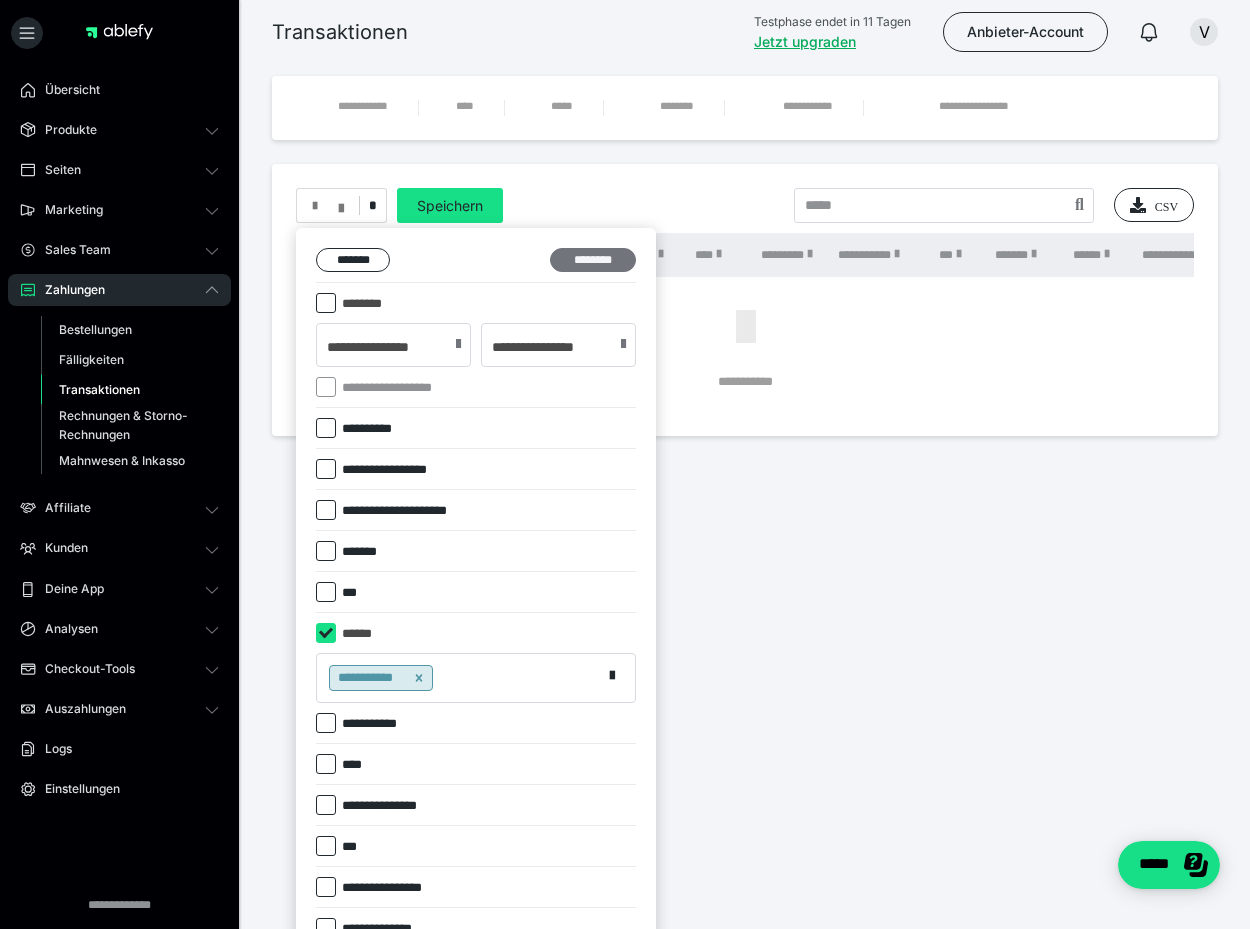 click on "********" at bounding box center (593, 260) 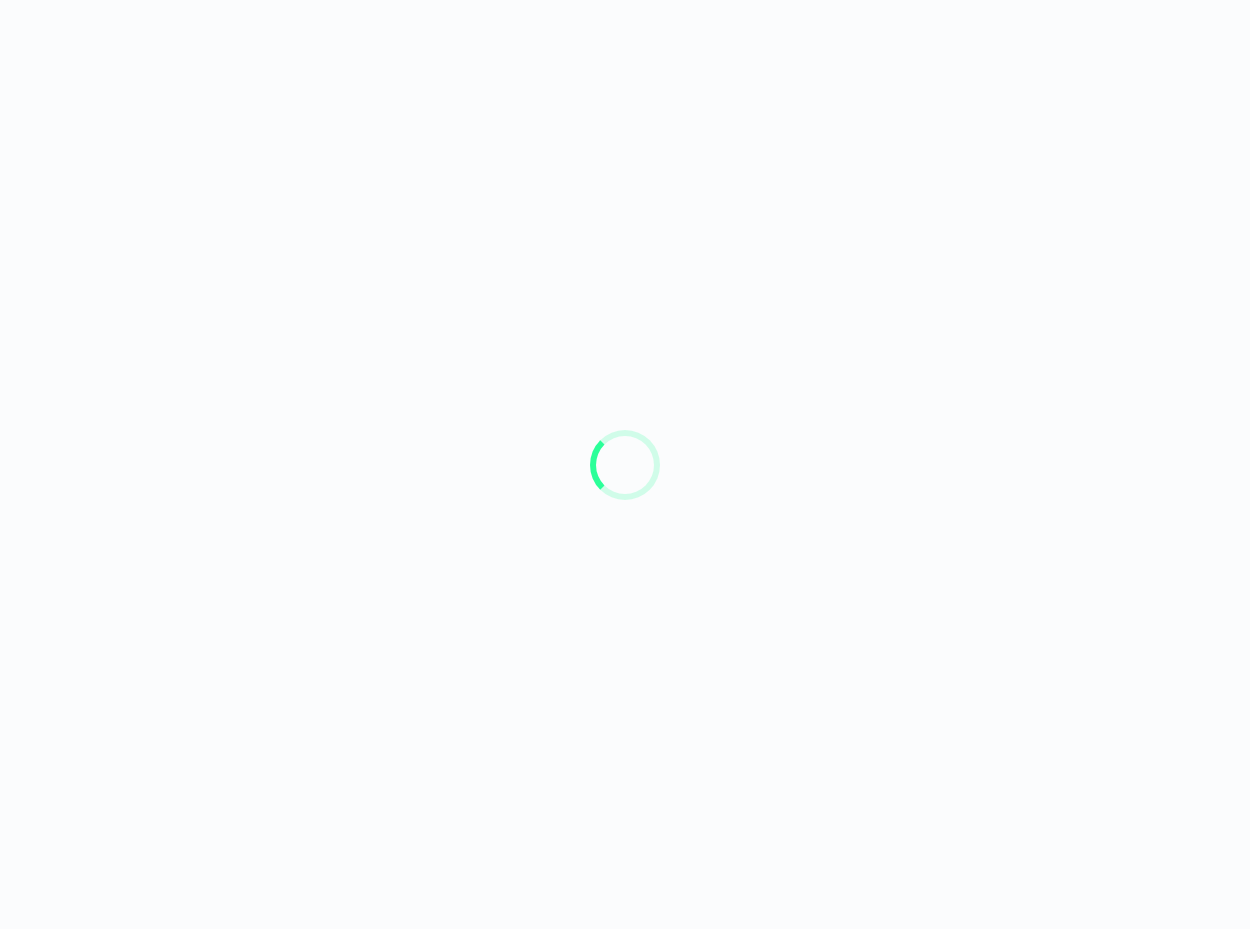 scroll, scrollTop: 0, scrollLeft: 0, axis: both 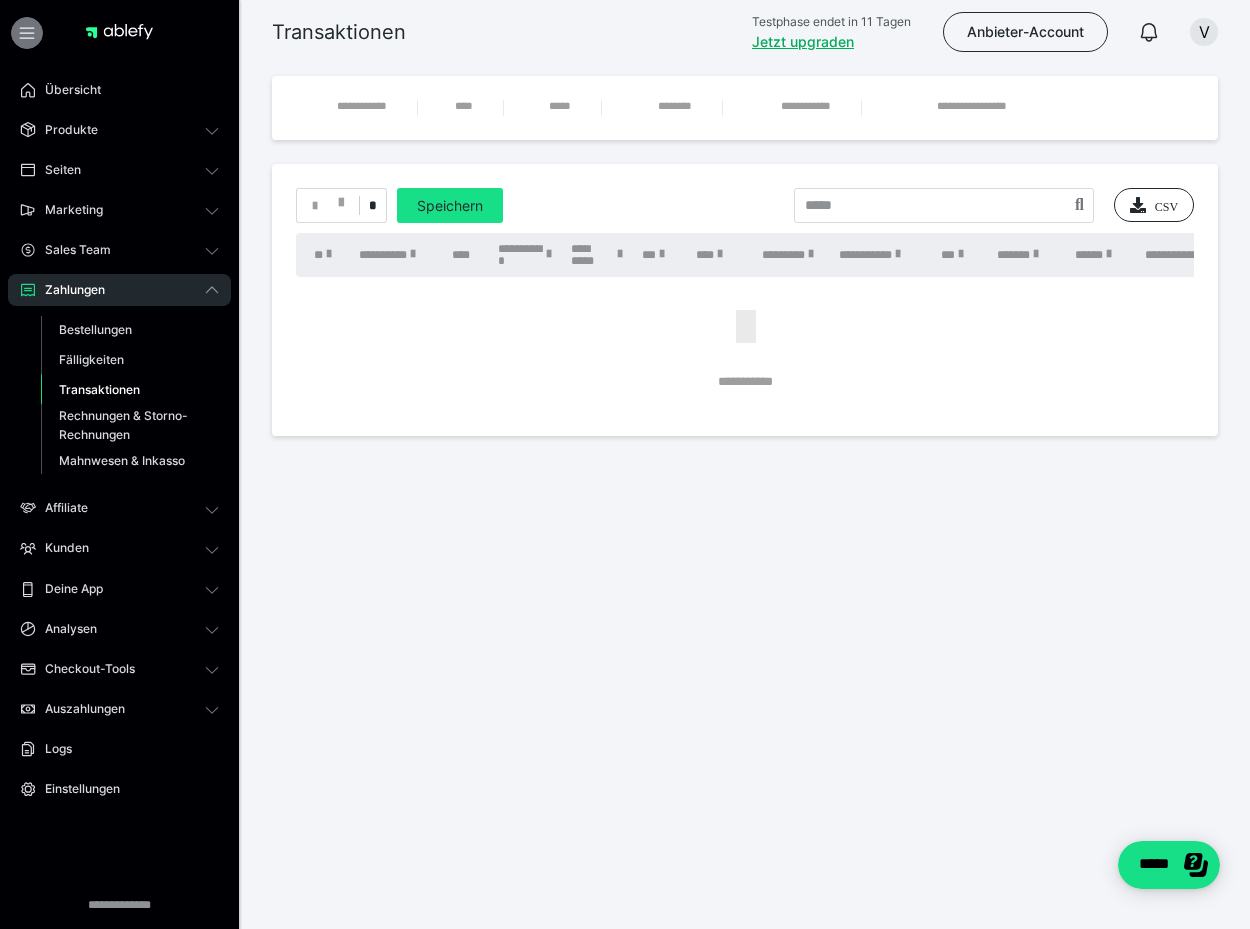 click 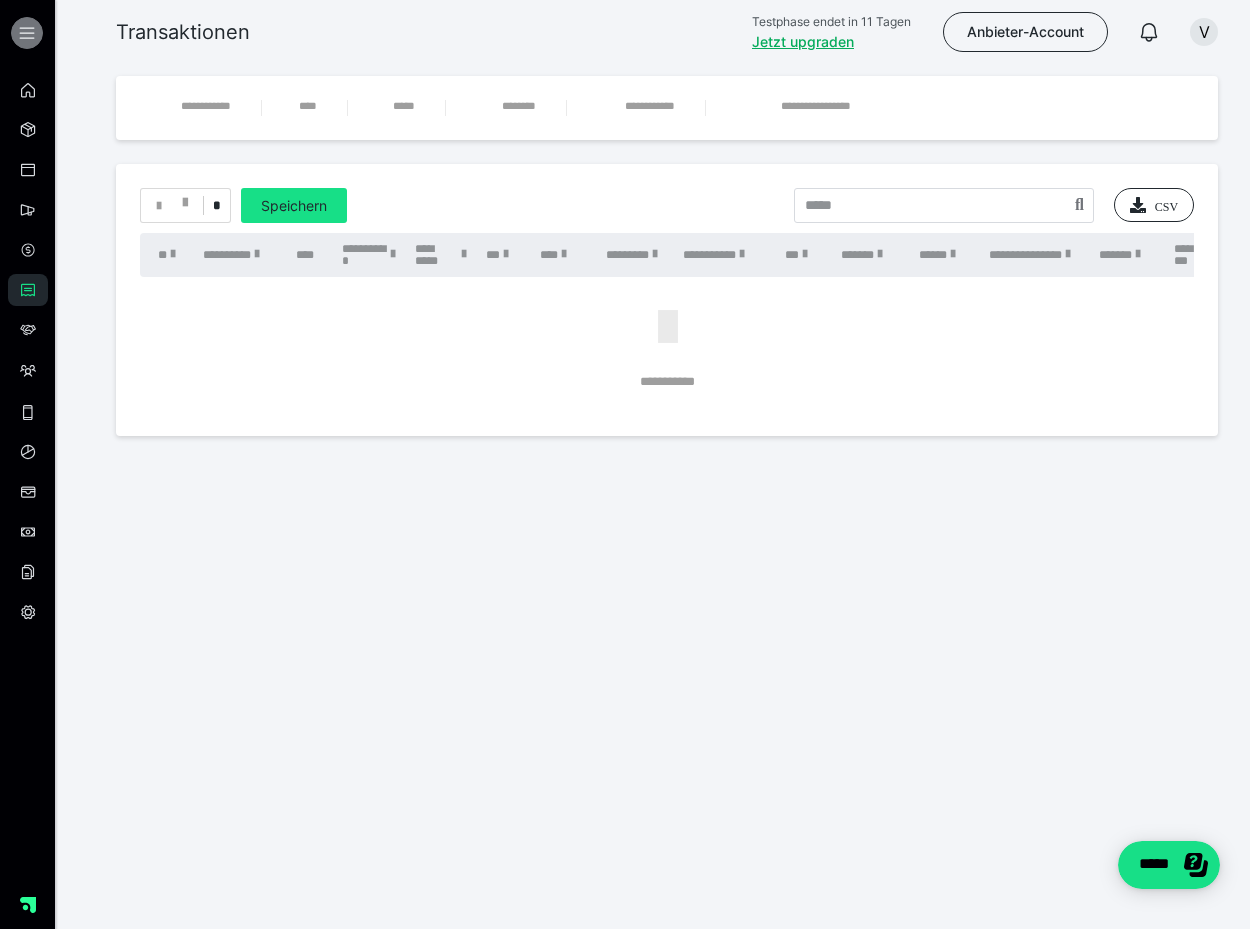 click 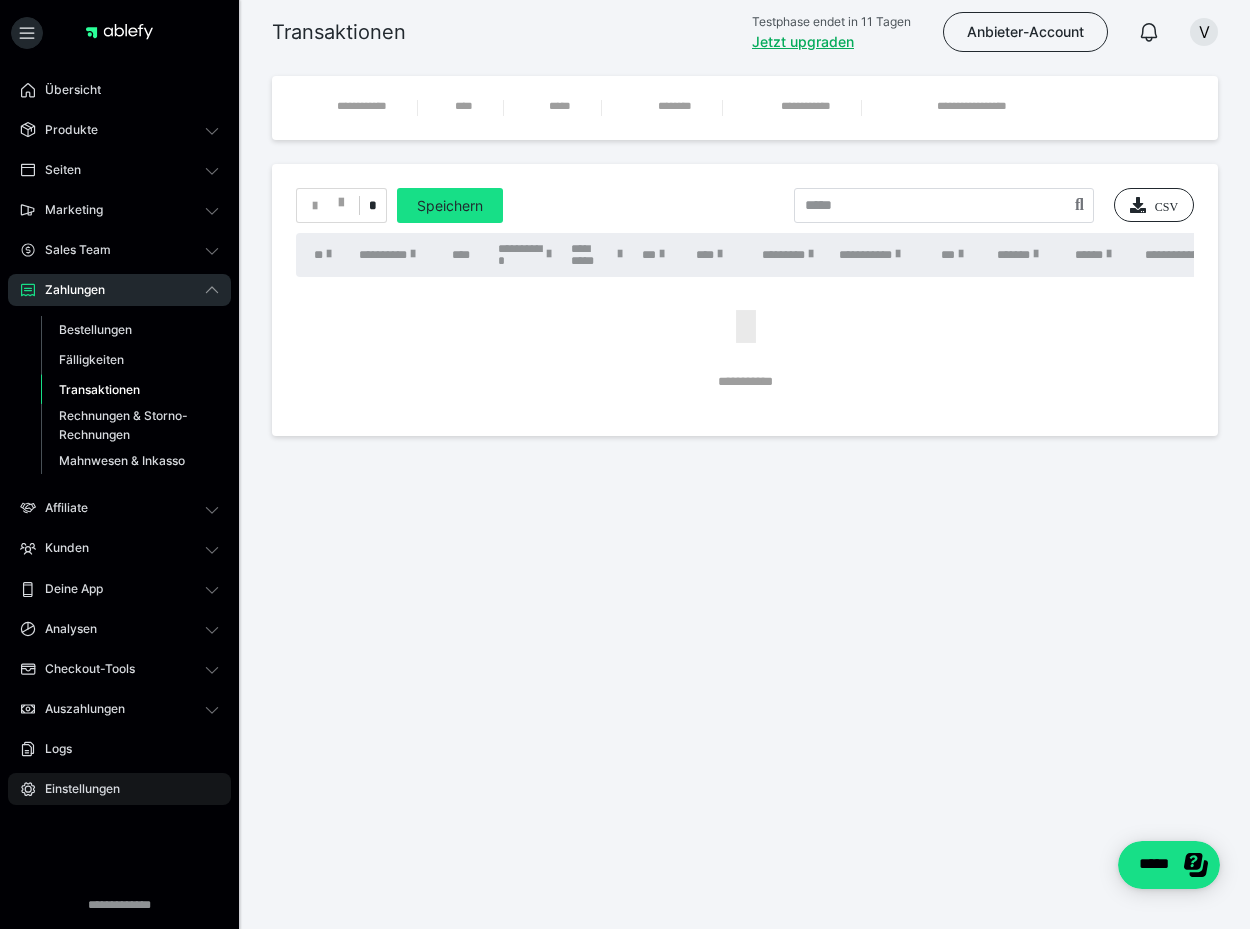 click on "Einstellungen" at bounding box center [75, 789] 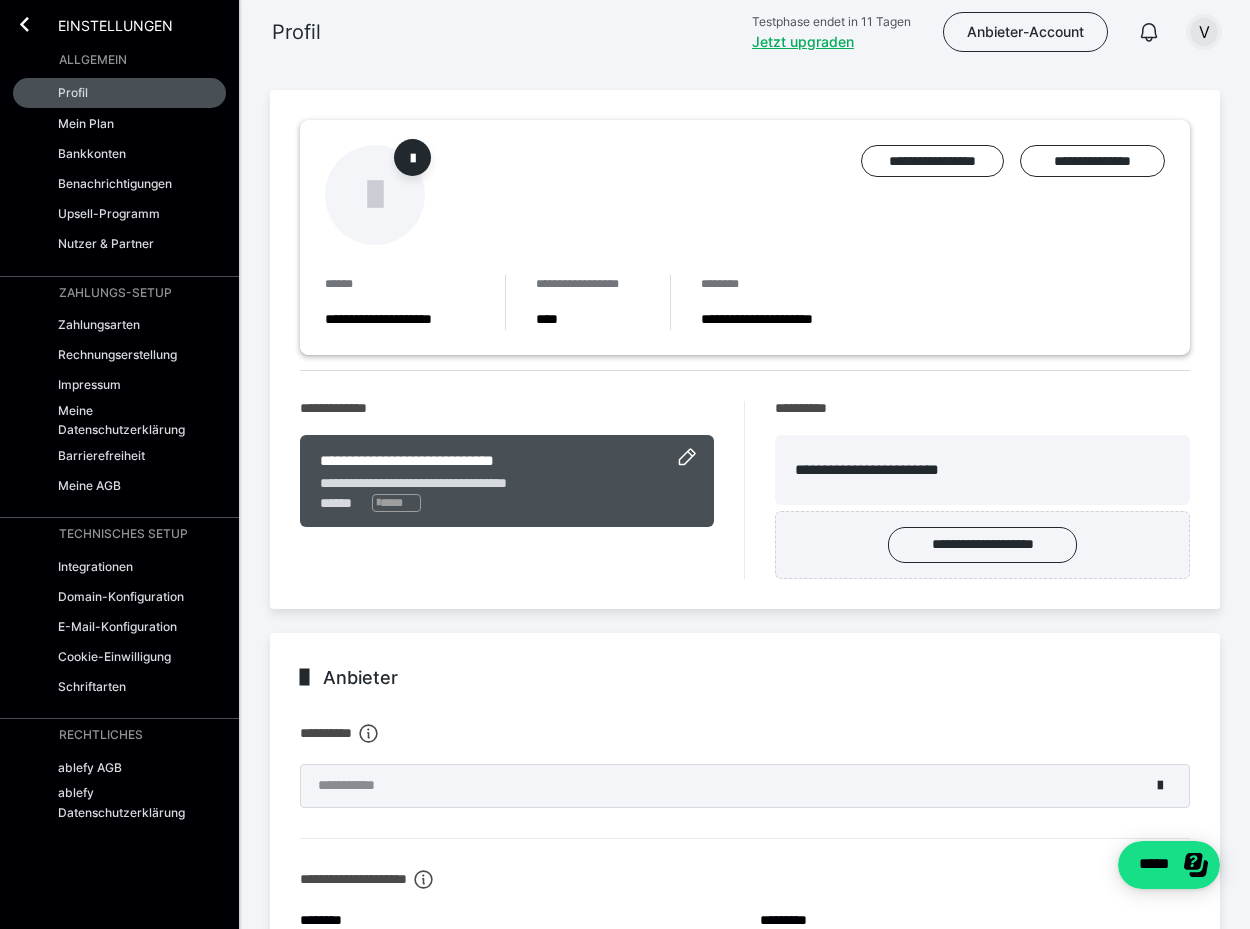 click on "V" at bounding box center (1204, 32) 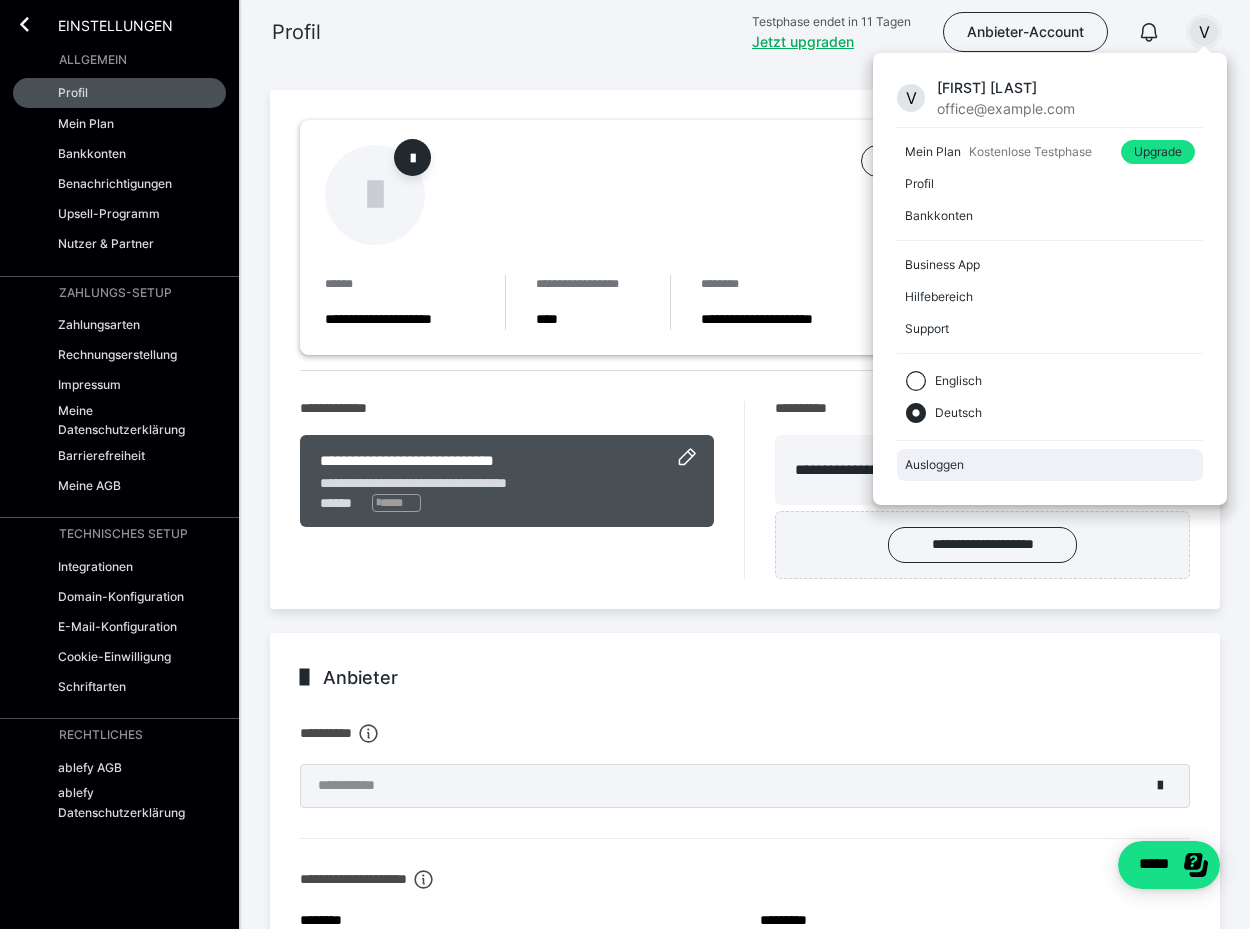 click on "Ausloggen" at bounding box center (1050, 465) 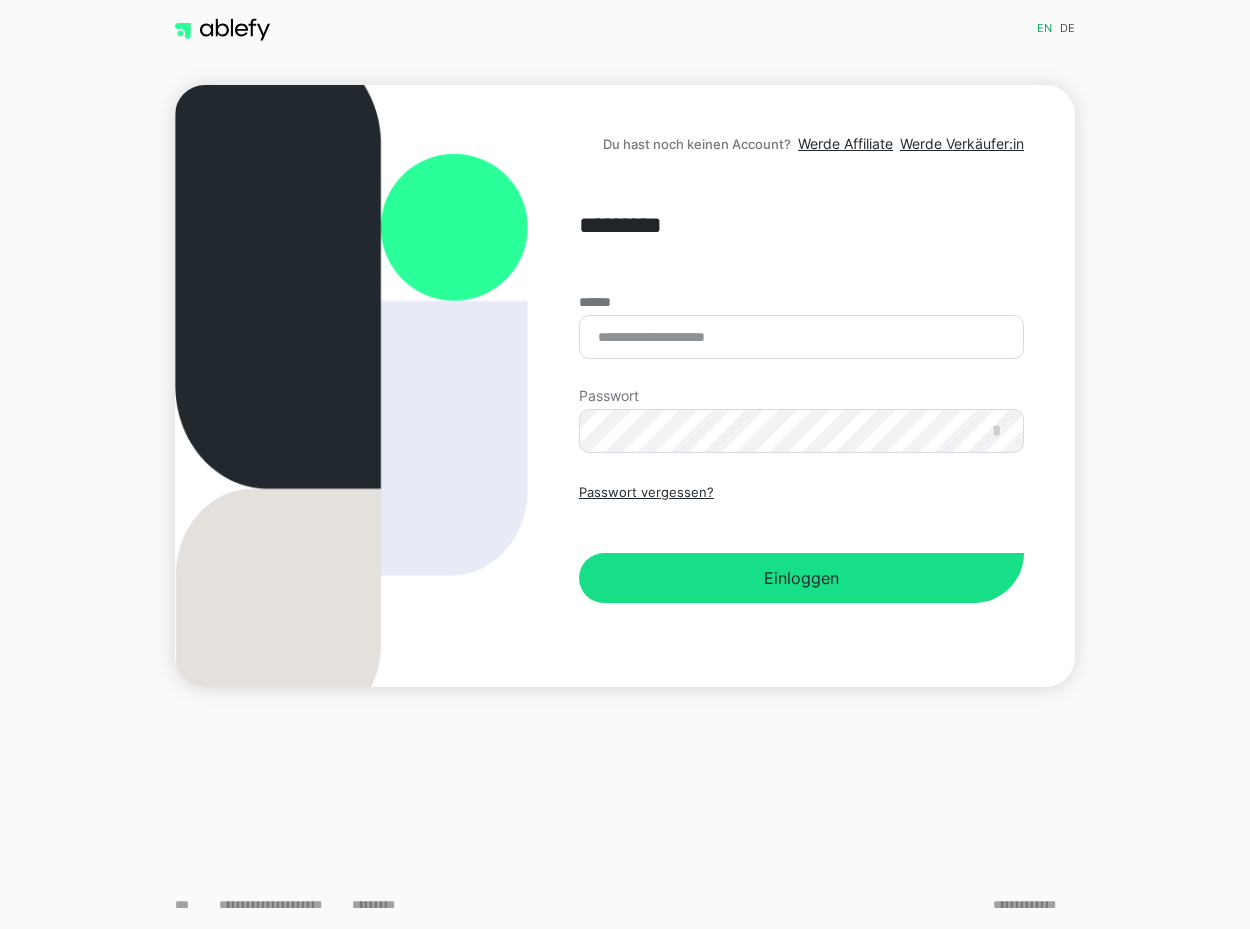 scroll, scrollTop: 0, scrollLeft: 0, axis: both 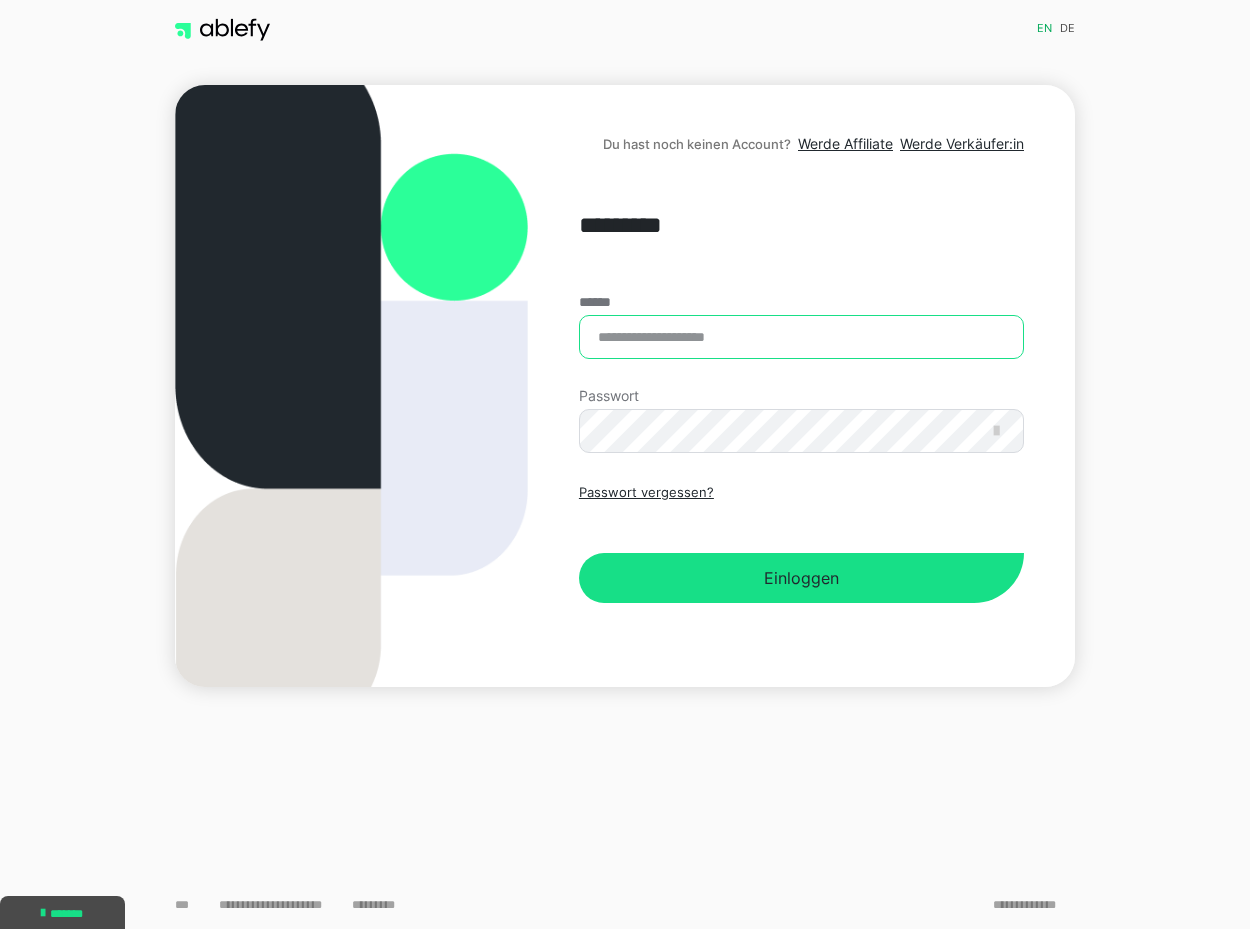 type on "**********" 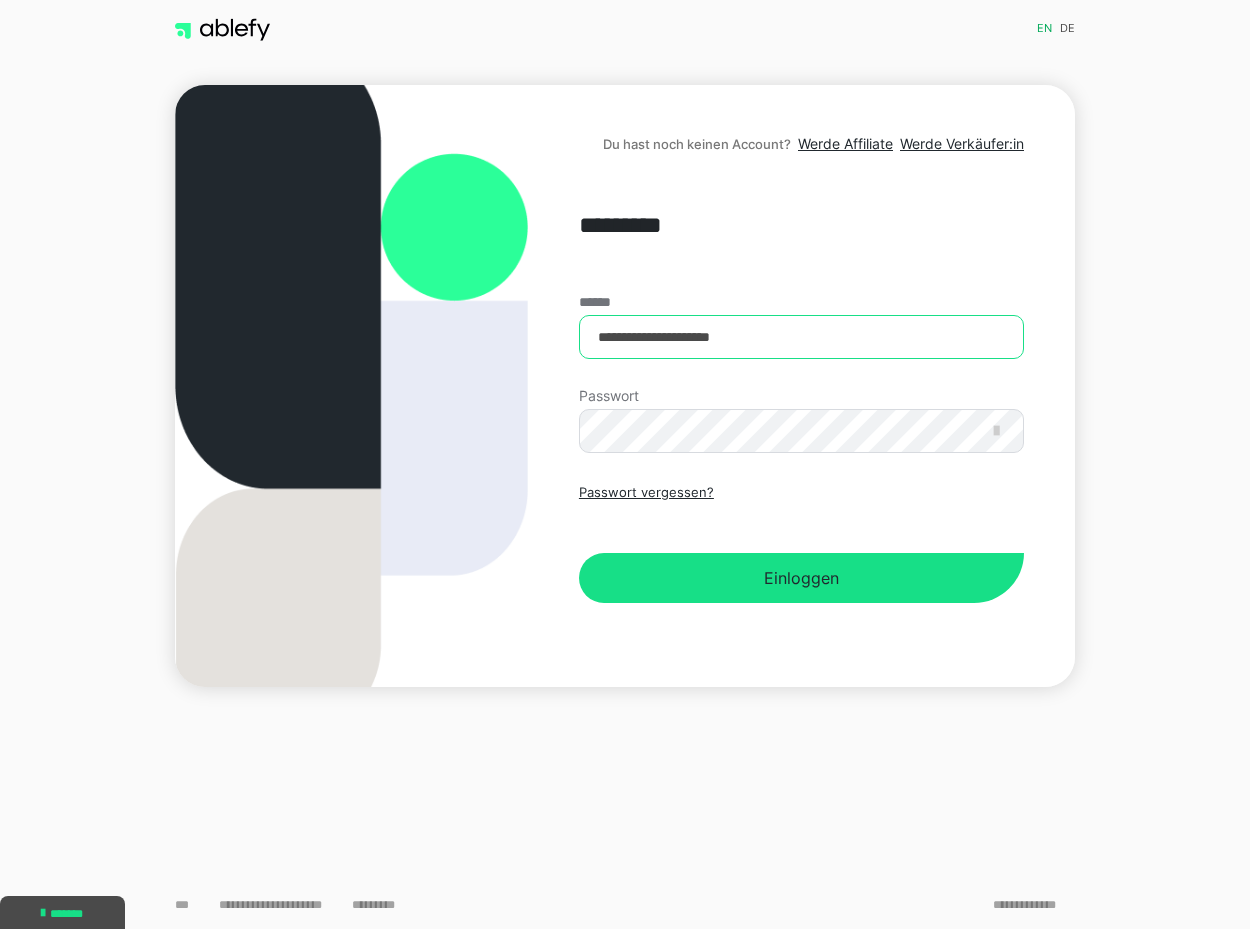 click on "**********" at bounding box center (801, 337) 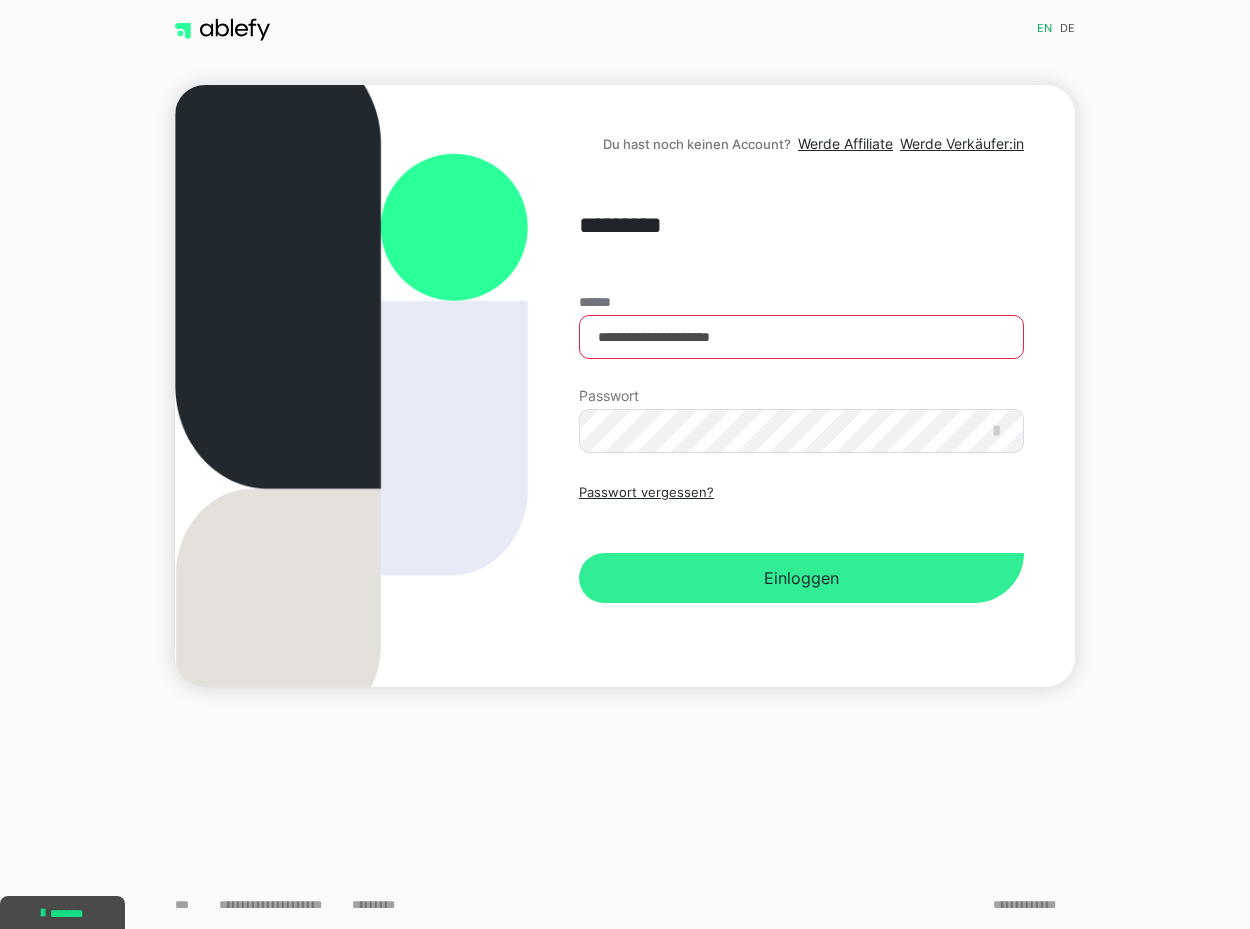 click on "Einloggen" at bounding box center (801, 578) 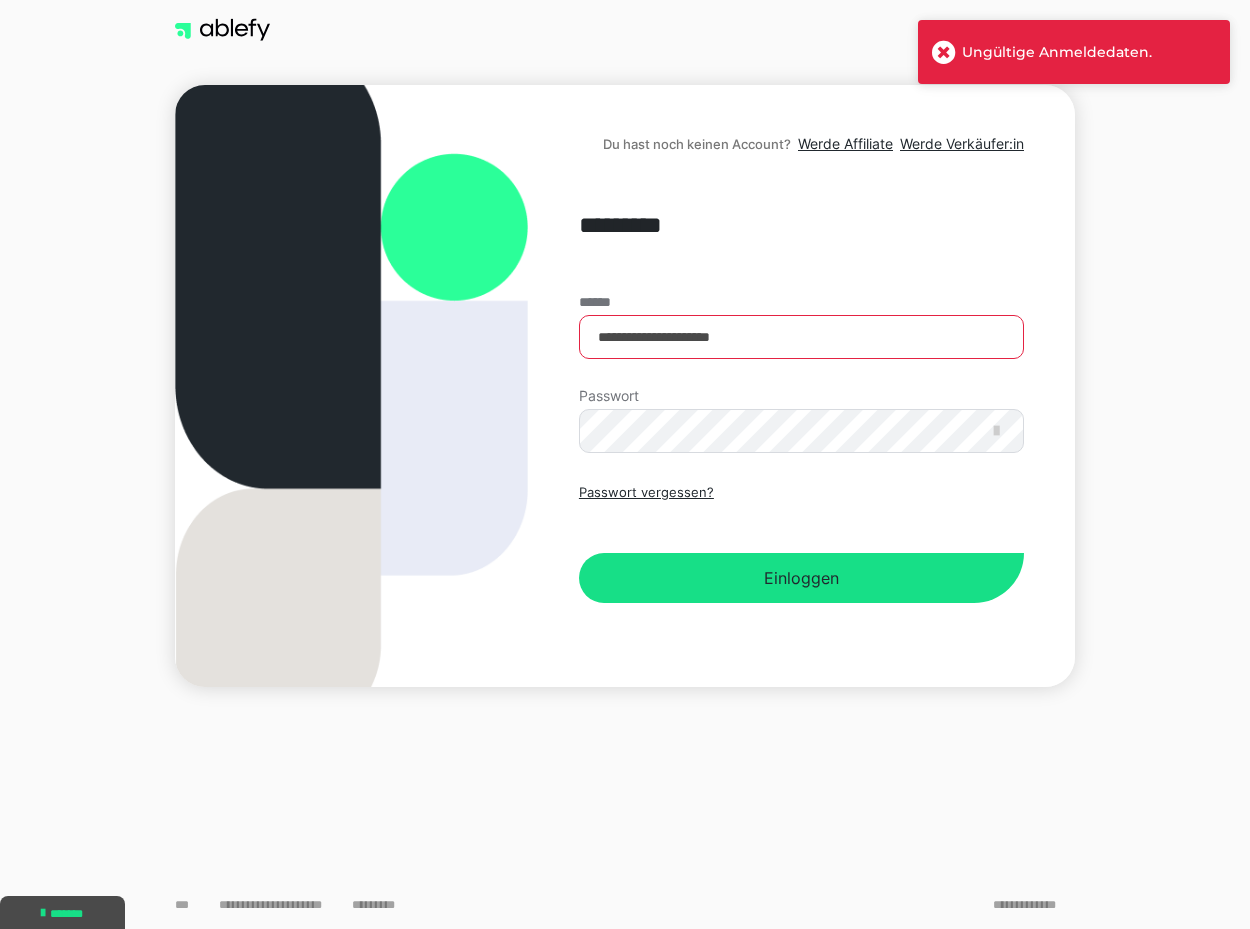 click on "Einloggen" at bounding box center (801, 578) 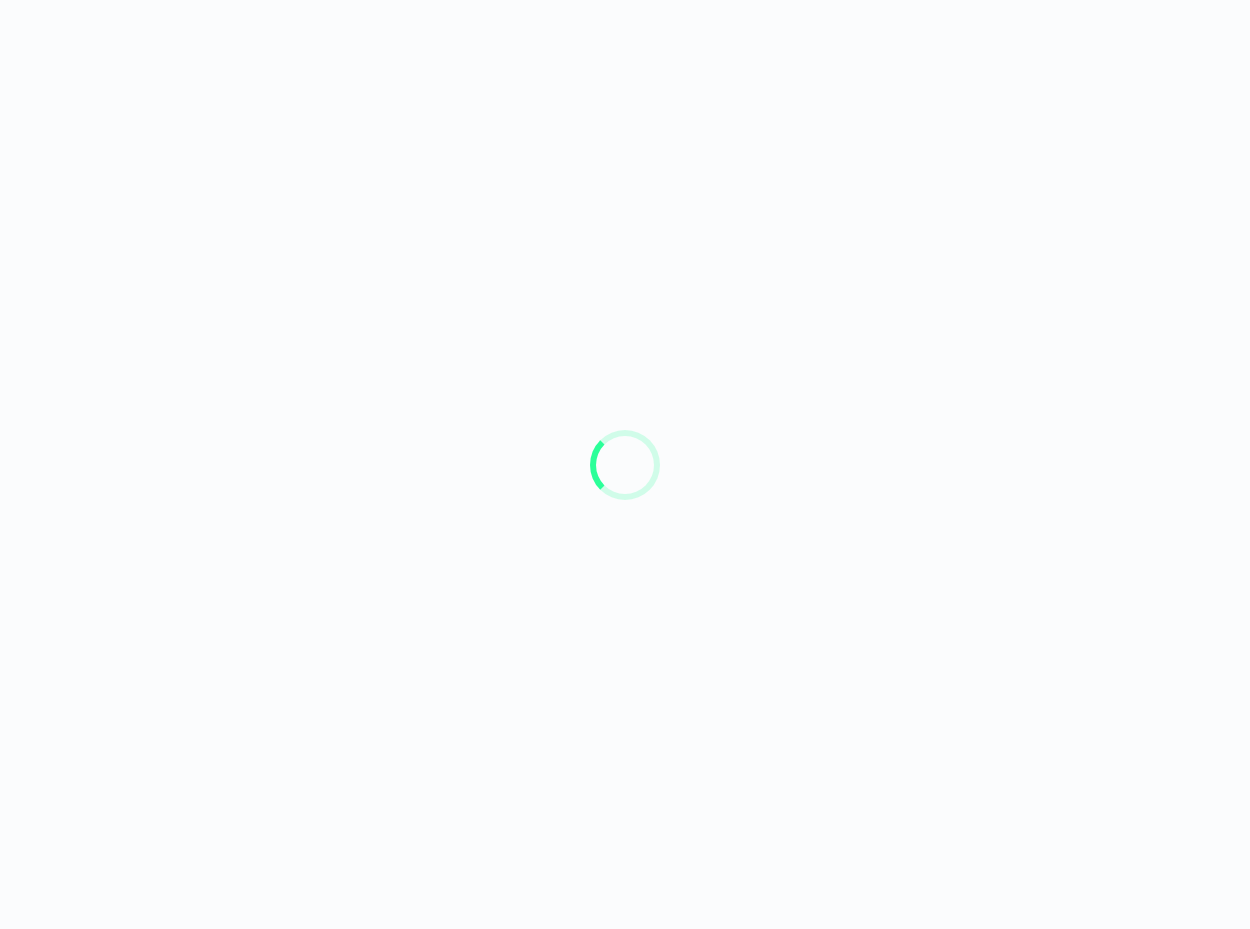 scroll, scrollTop: 0, scrollLeft: 0, axis: both 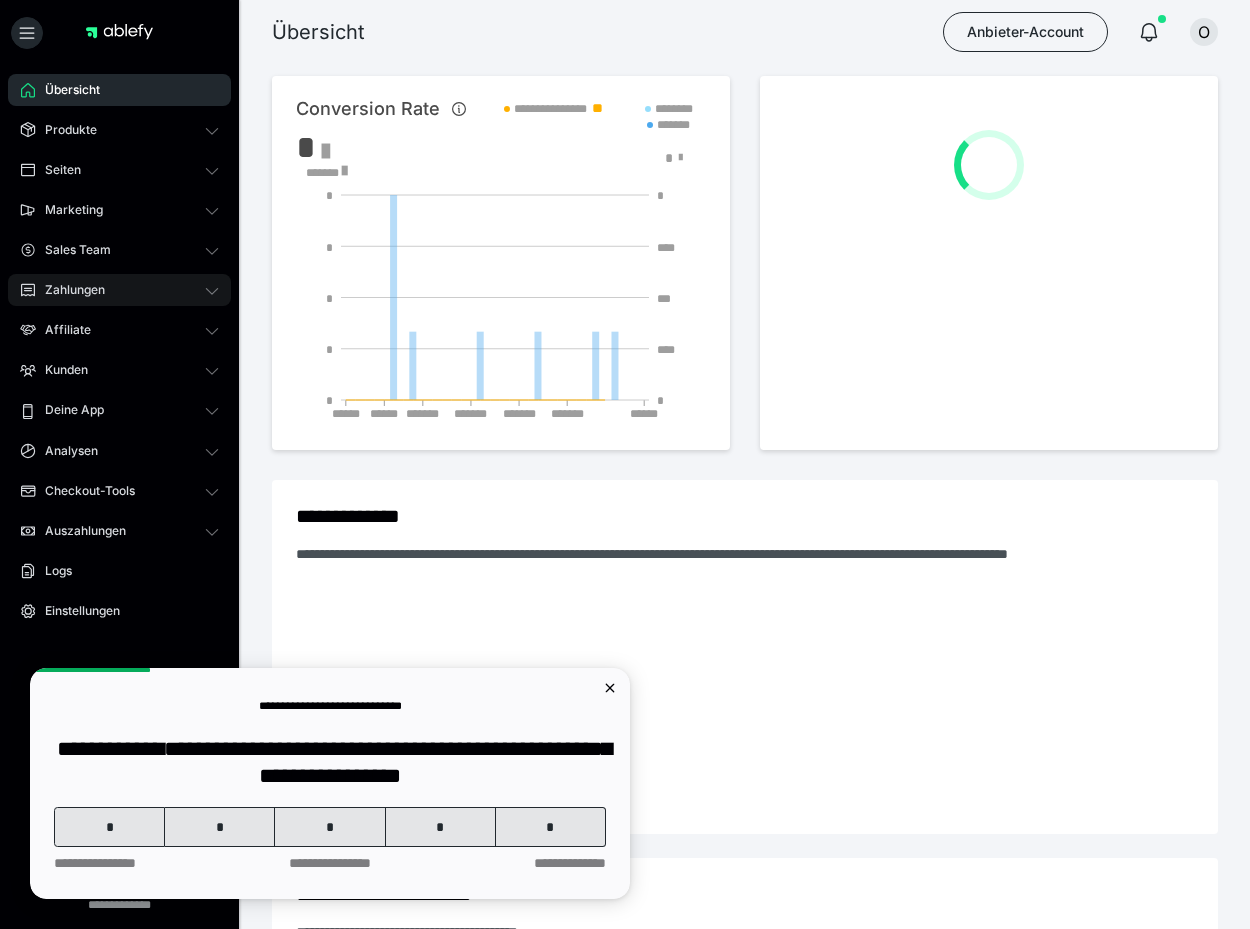 click on "Zahlungen" at bounding box center [119, 290] 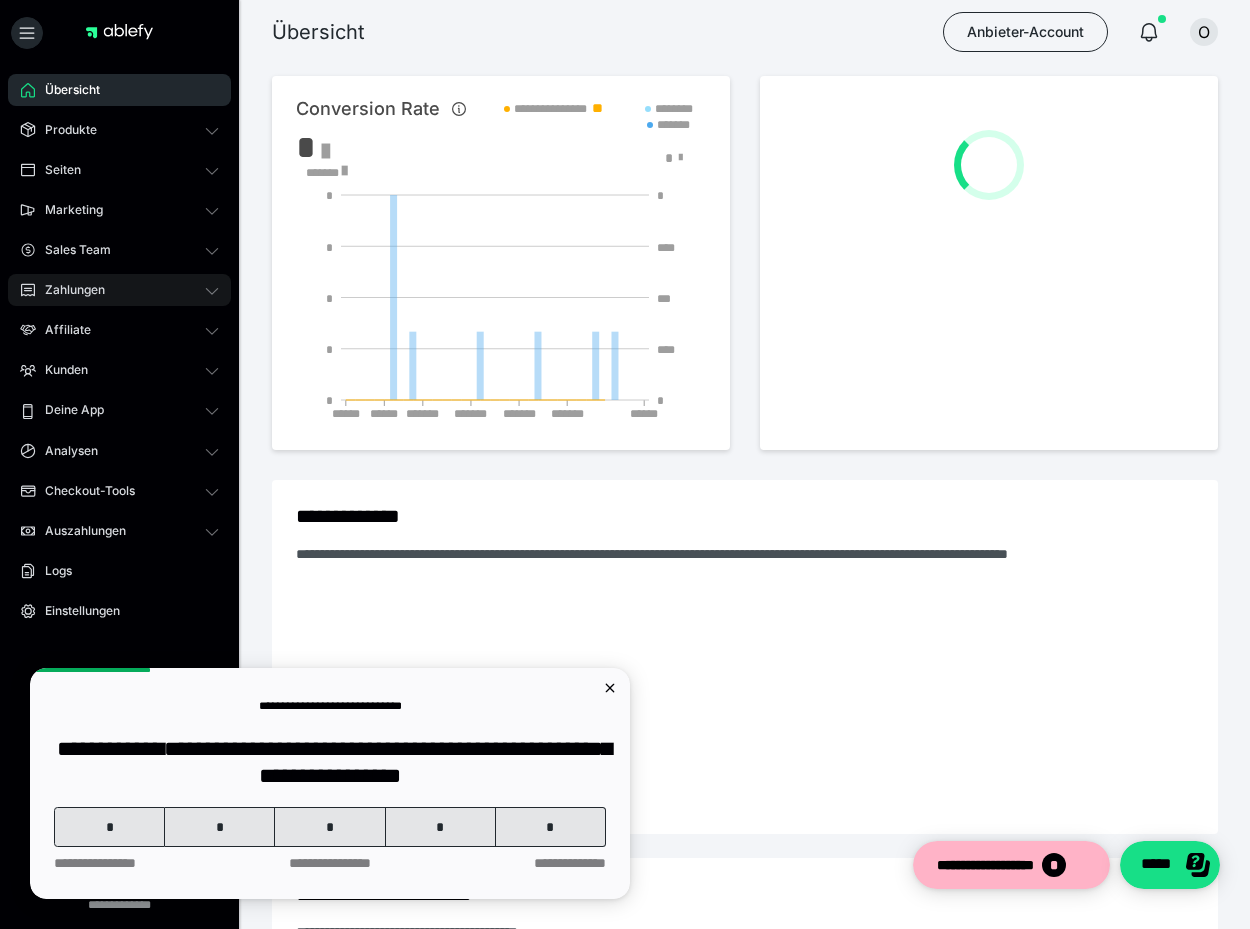 scroll, scrollTop: 0, scrollLeft: 0, axis: both 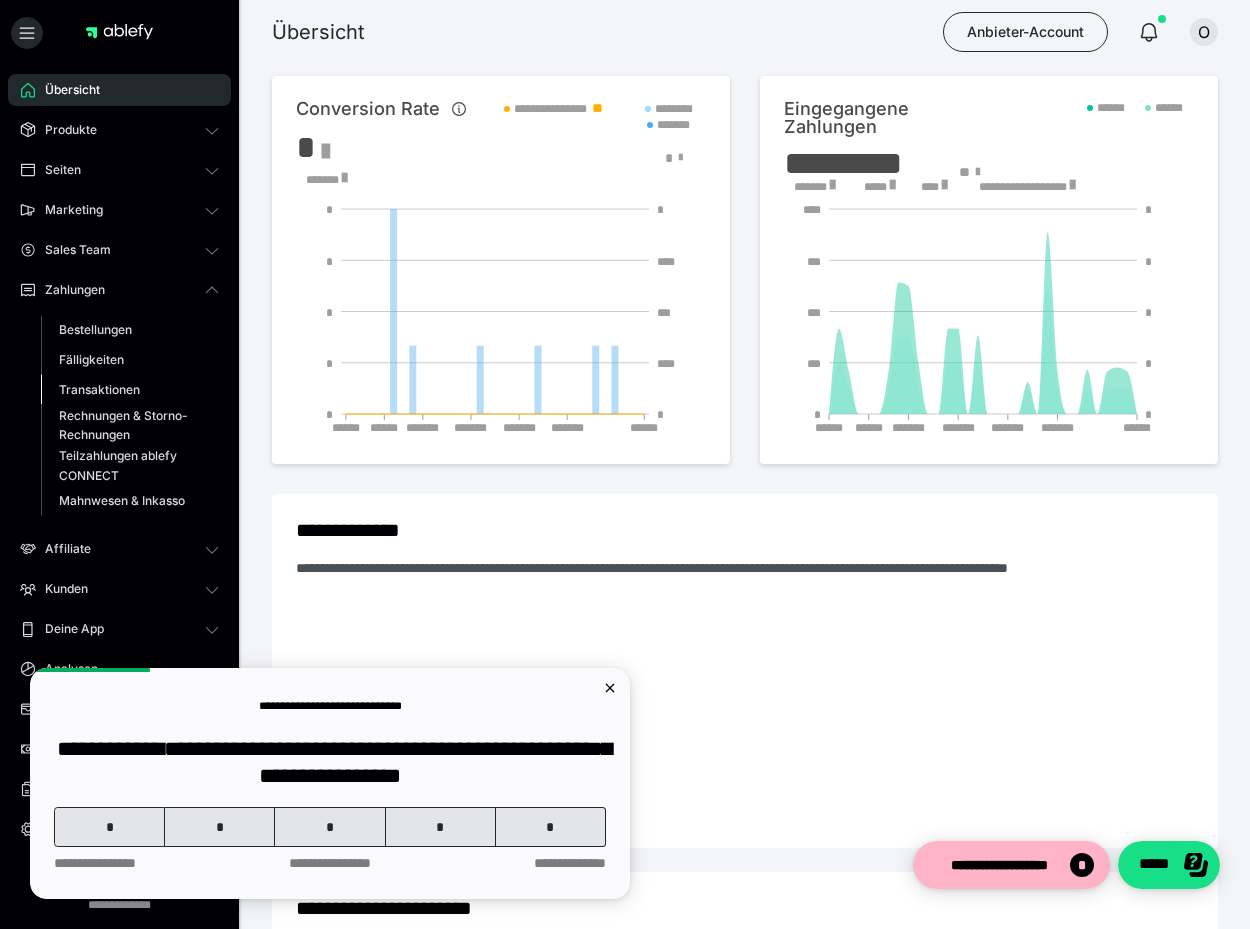 click on "Transaktionen" at bounding box center [99, 389] 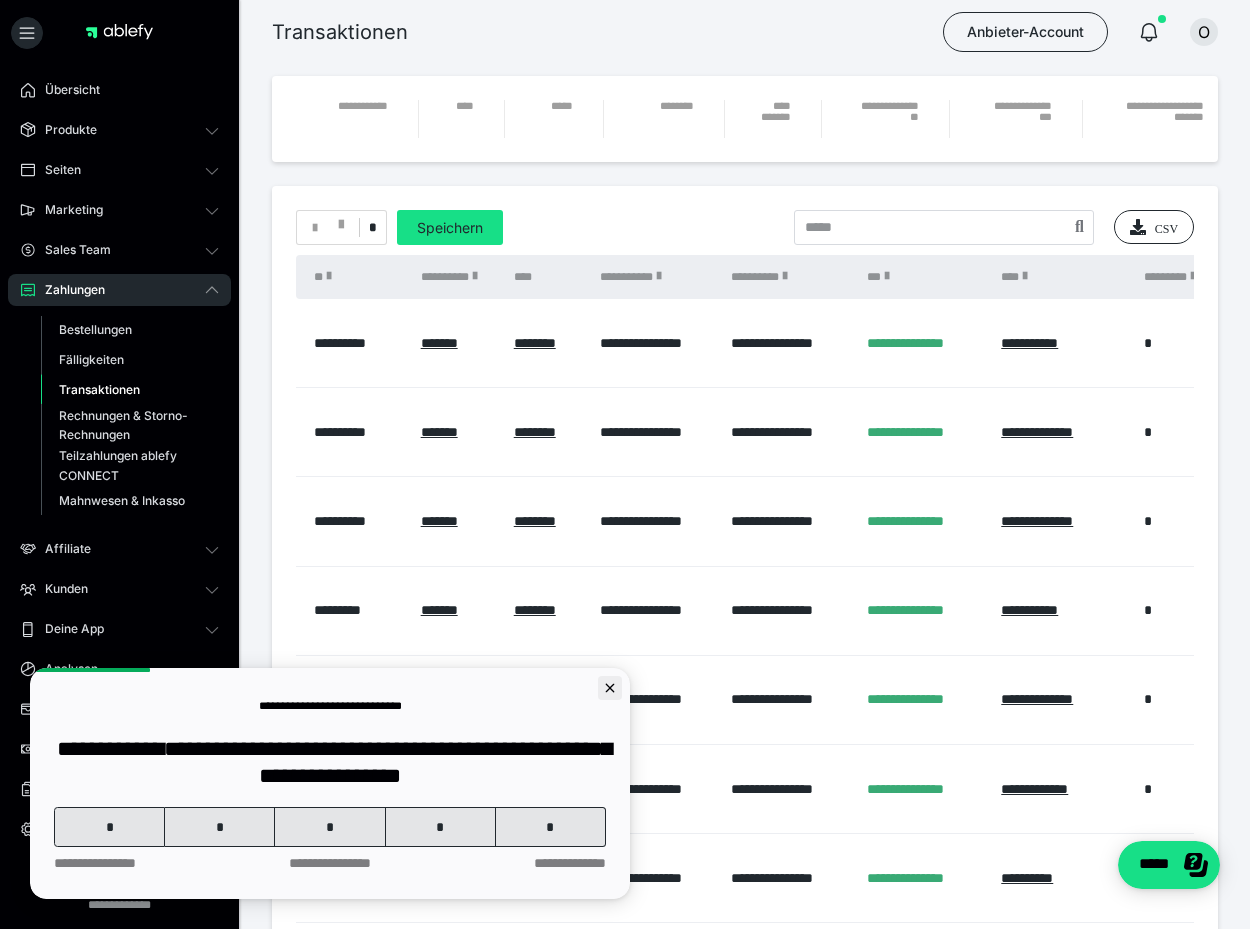 click 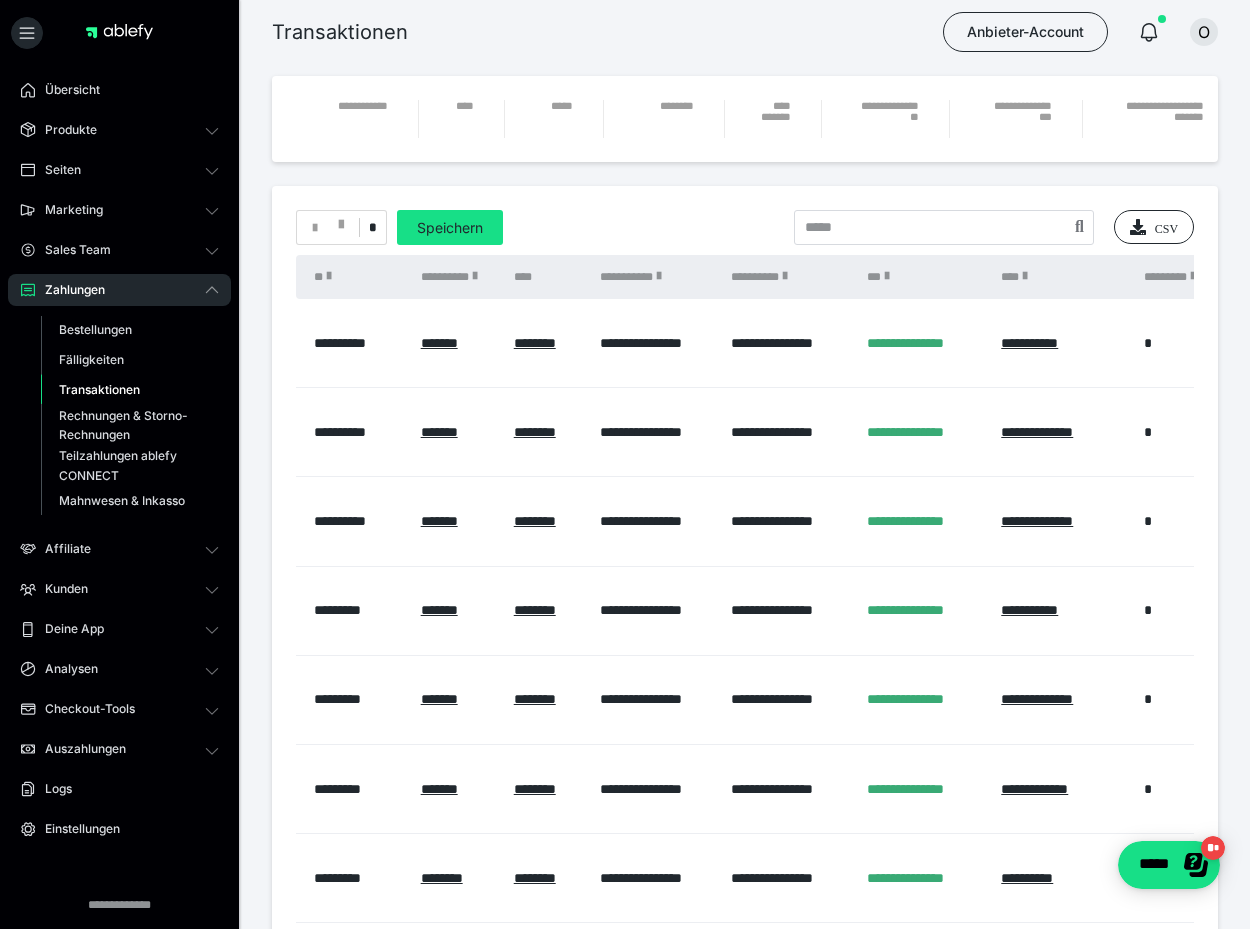 scroll, scrollTop: 0, scrollLeft: 0, axis: both 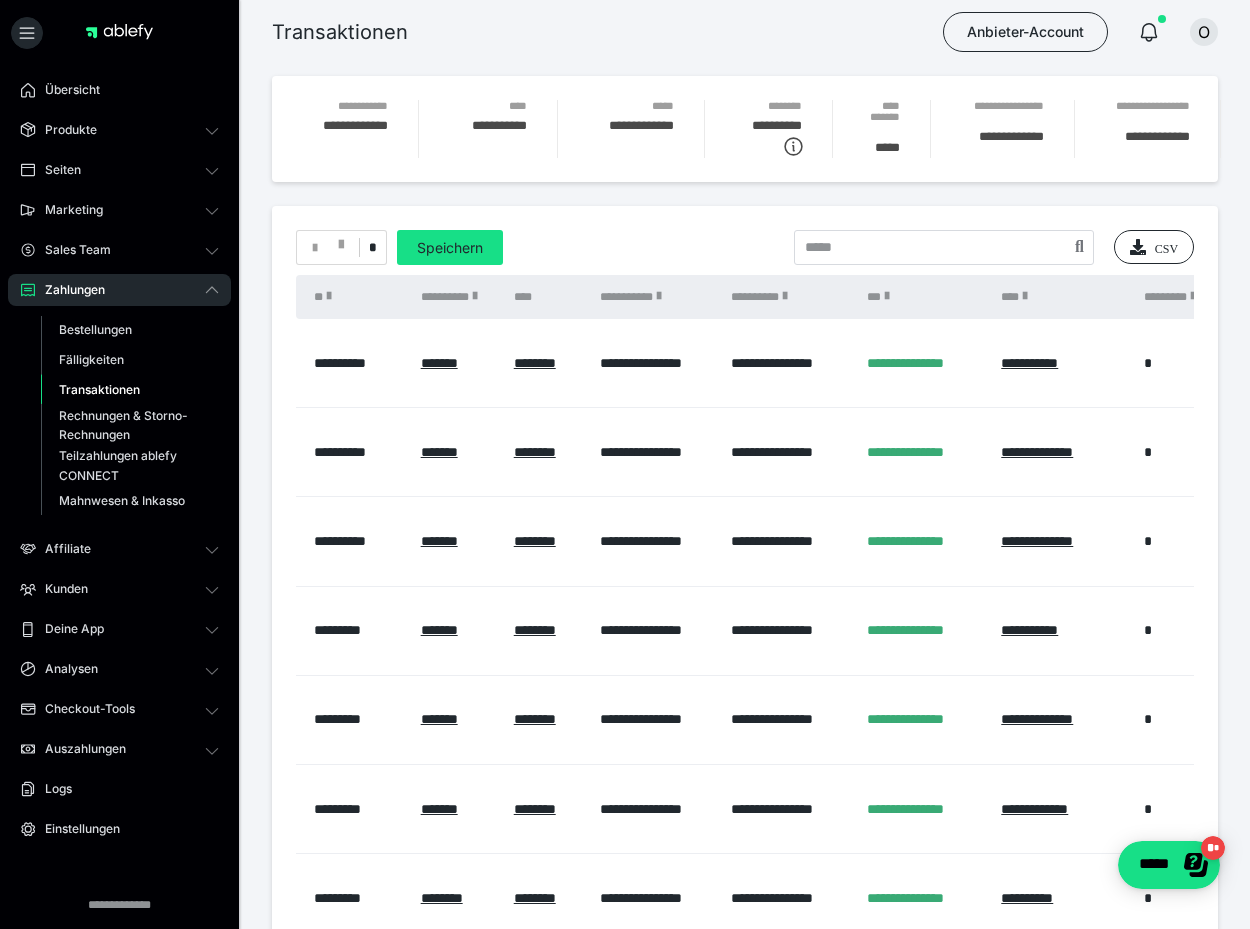 click on "*" at bounding box center [341, 247] 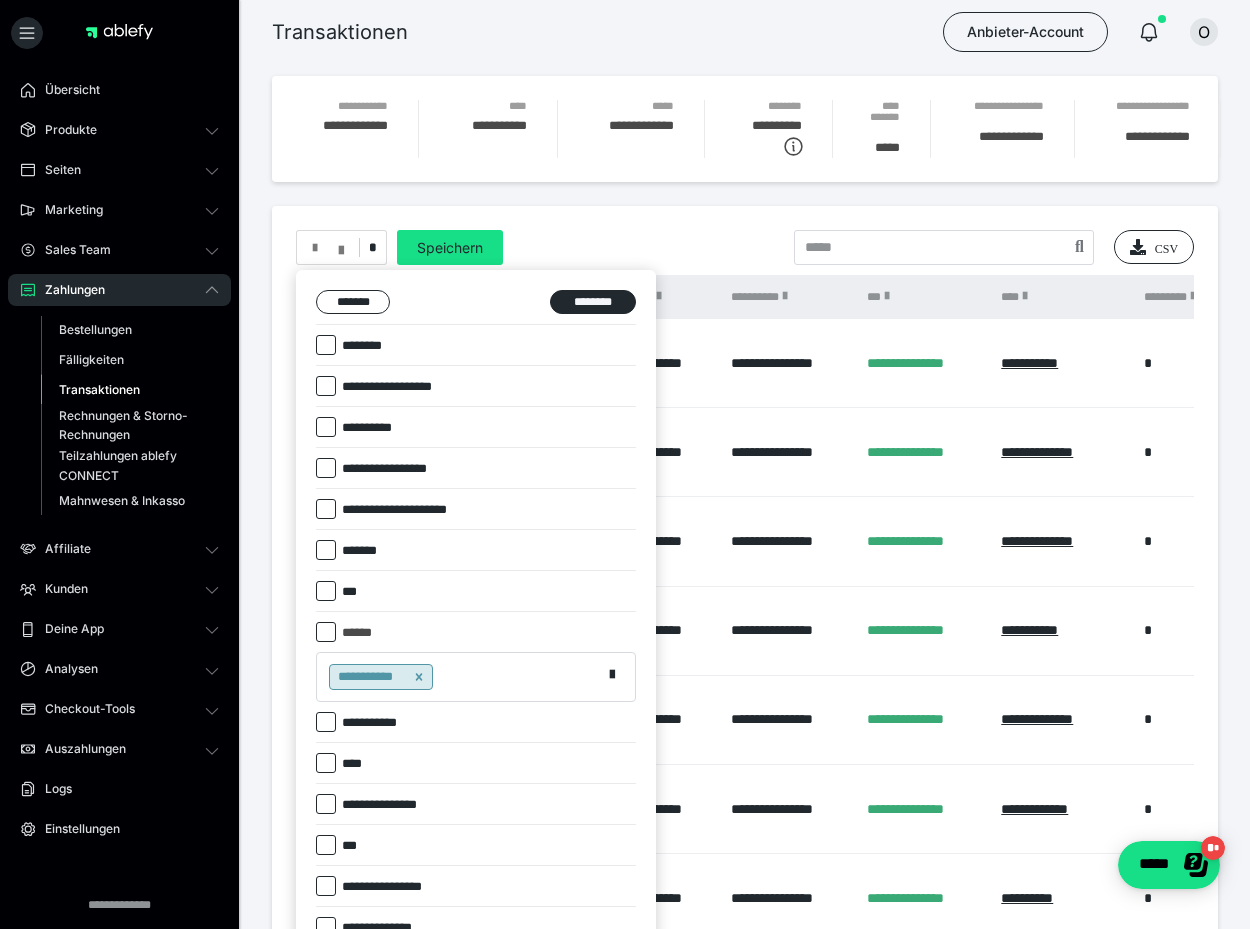 click on "**********" at bounding box center (374, 428) 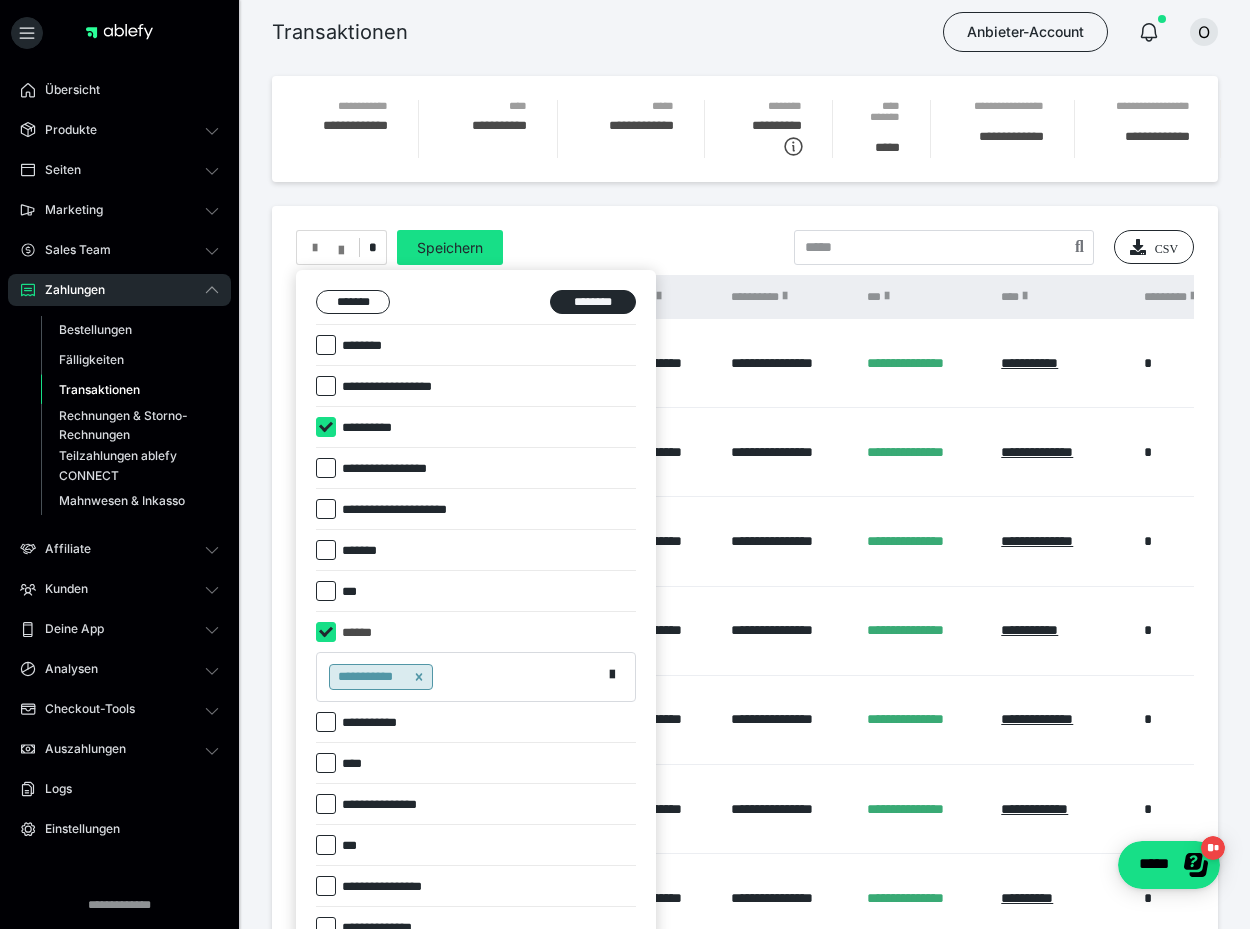 checkbox on "****" 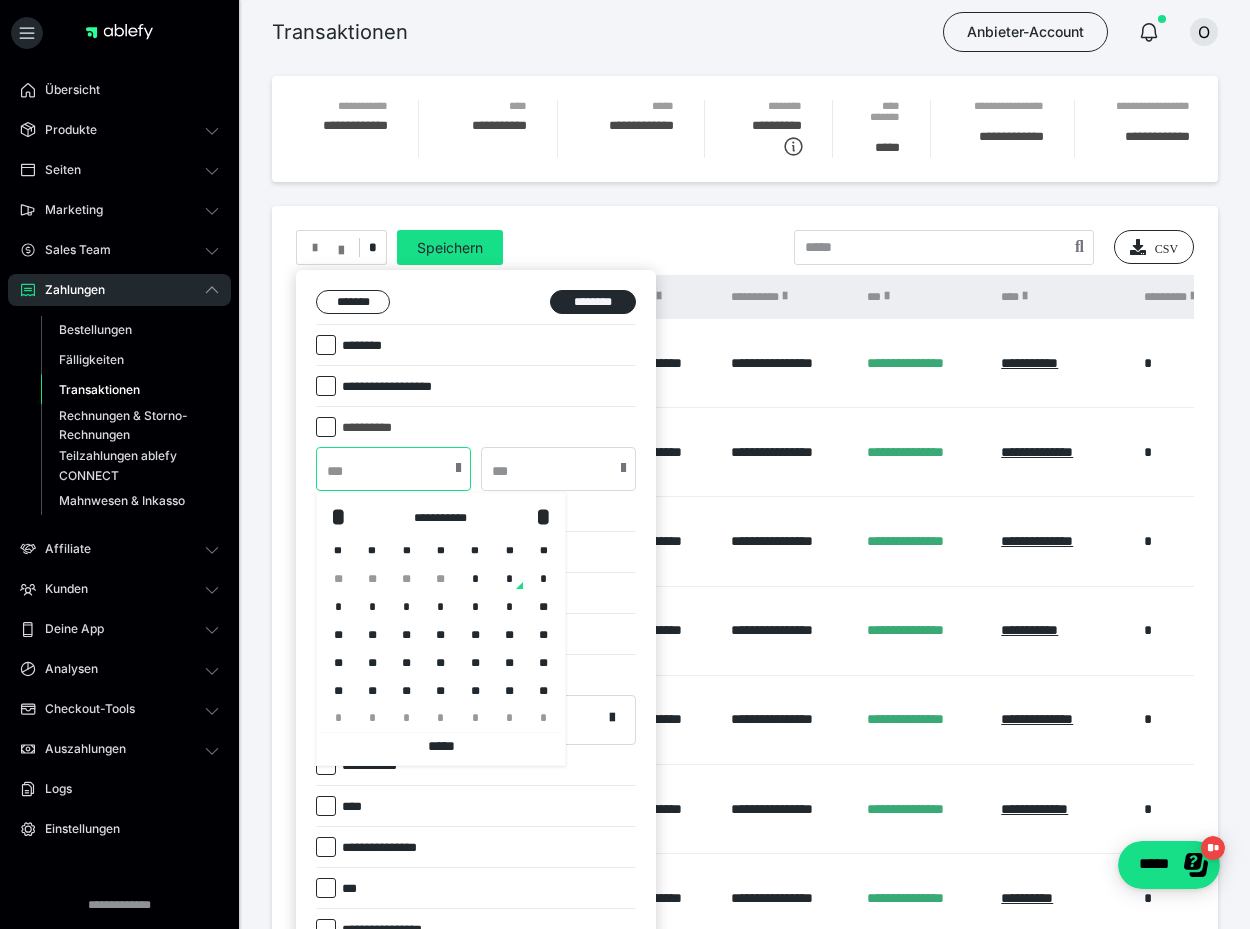 click at bounding box center [393, 469] 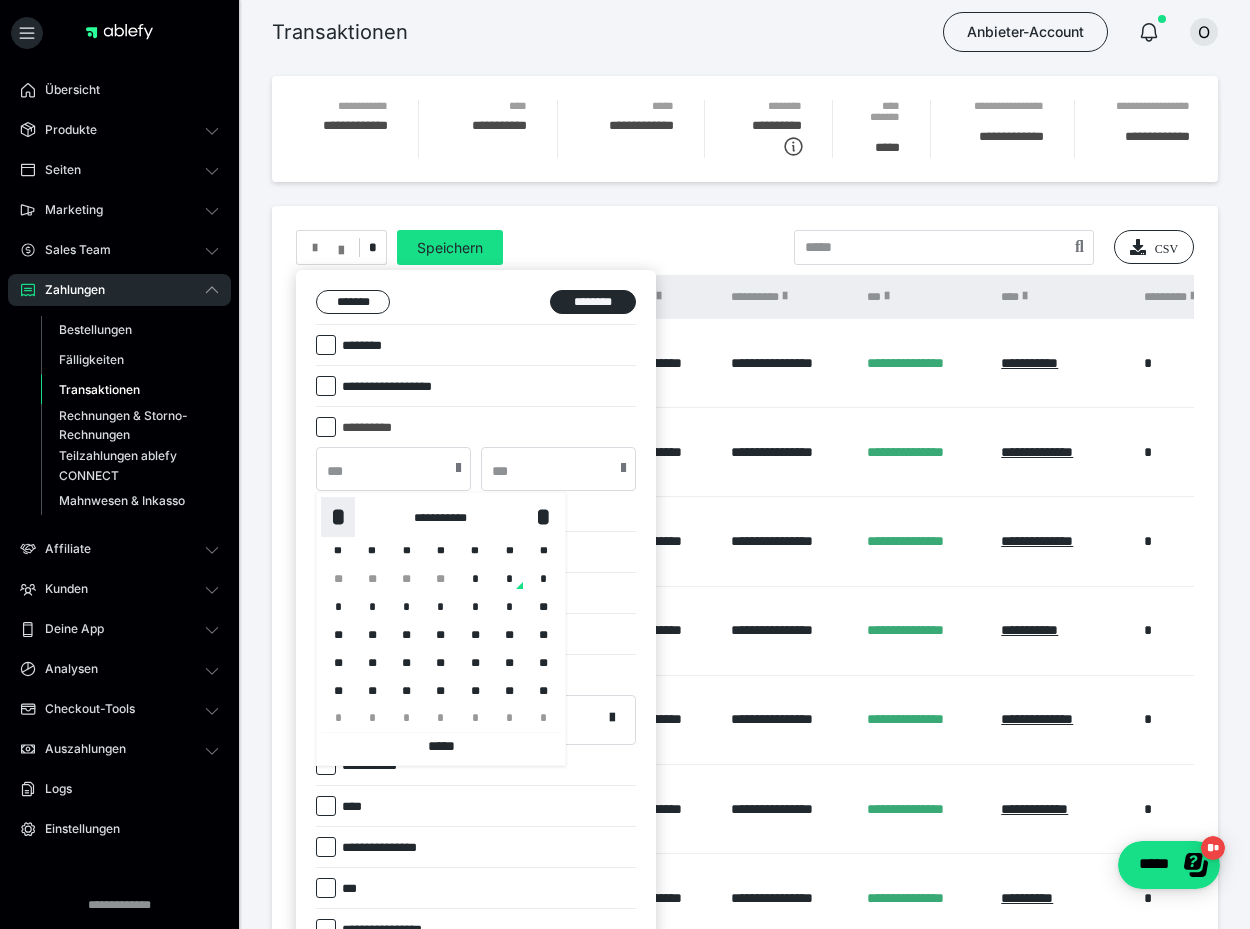click on "*" at bounding box center (338, 517) 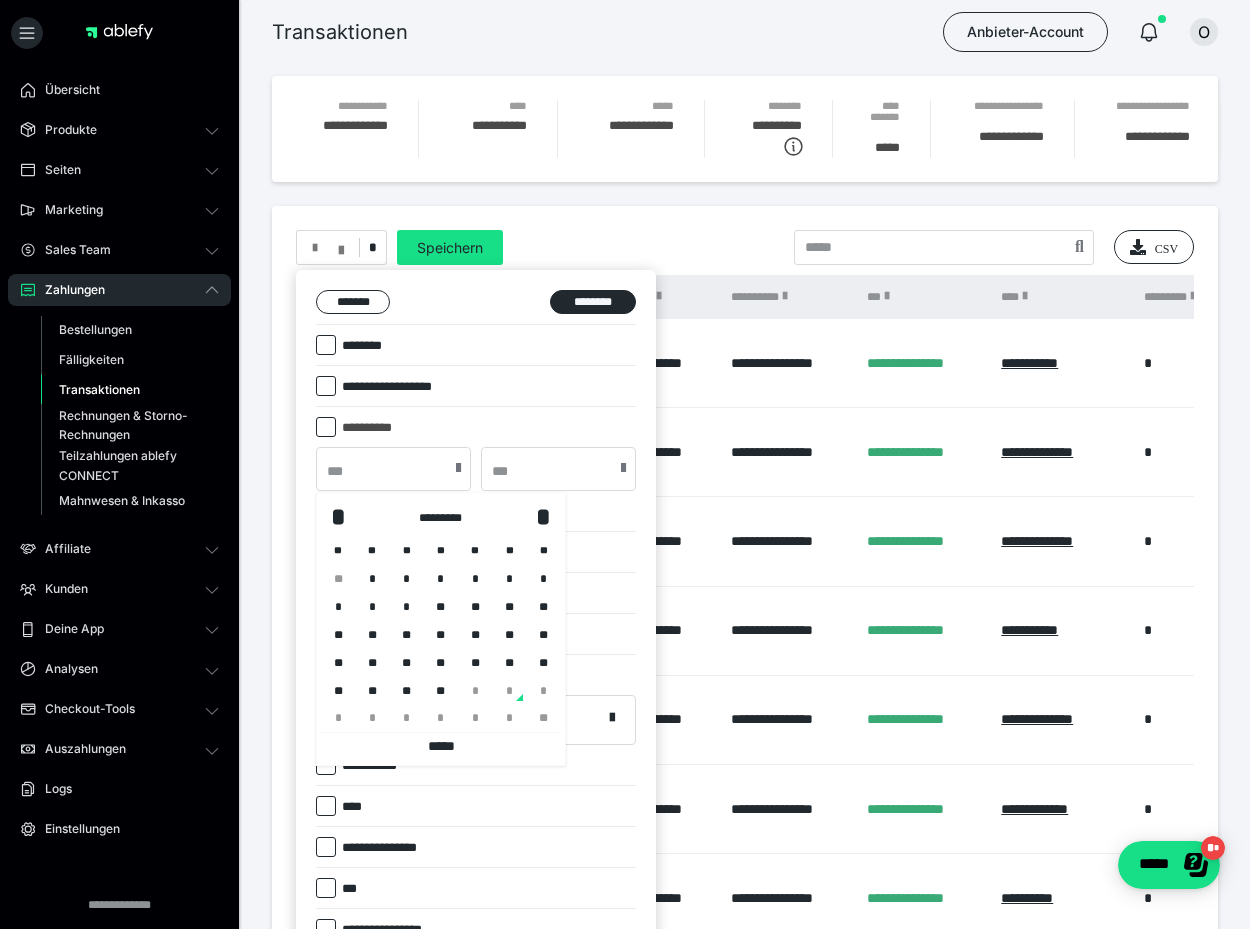 click on "*" at bounding box center (372, 579) 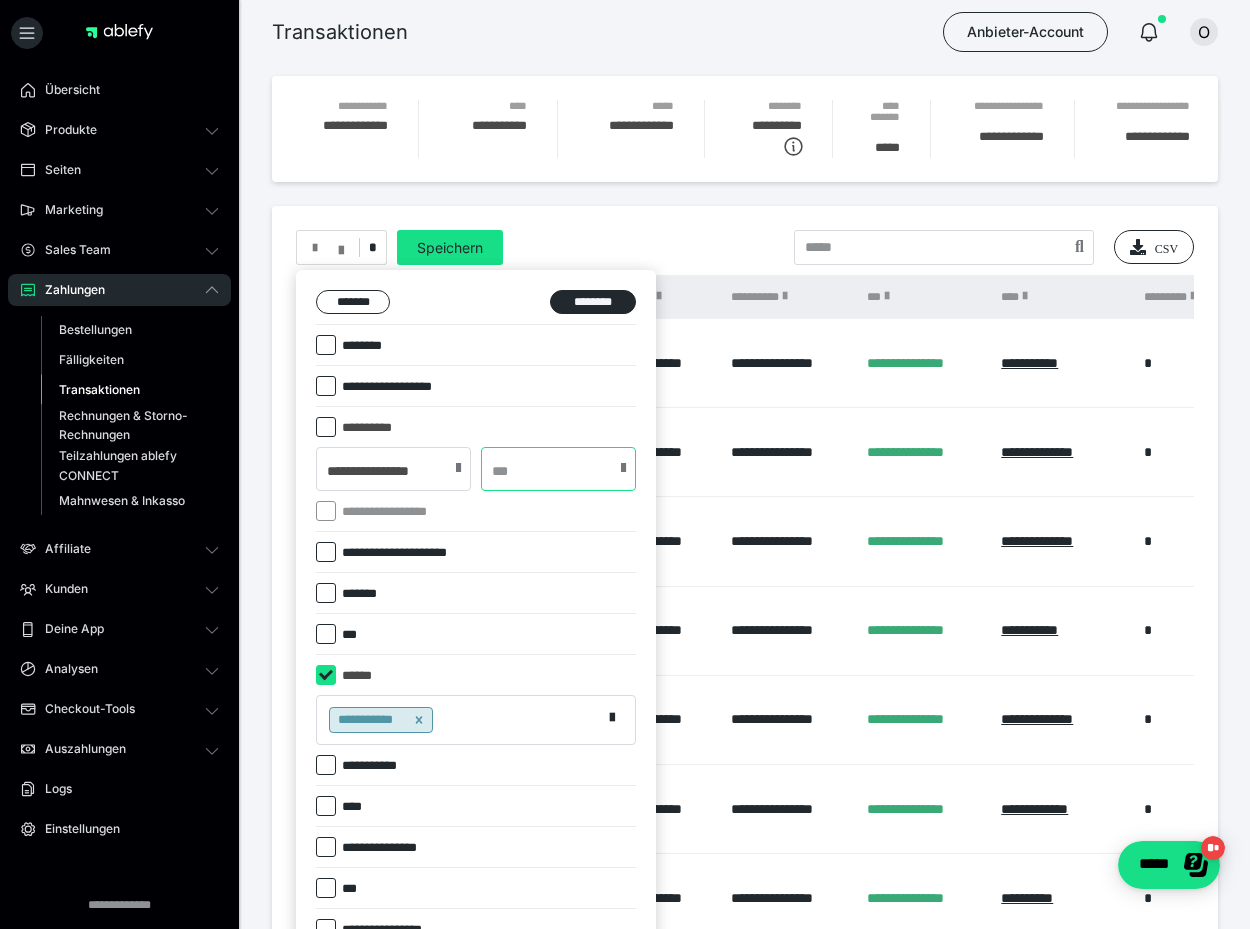 click at bounding box center [558, 469] 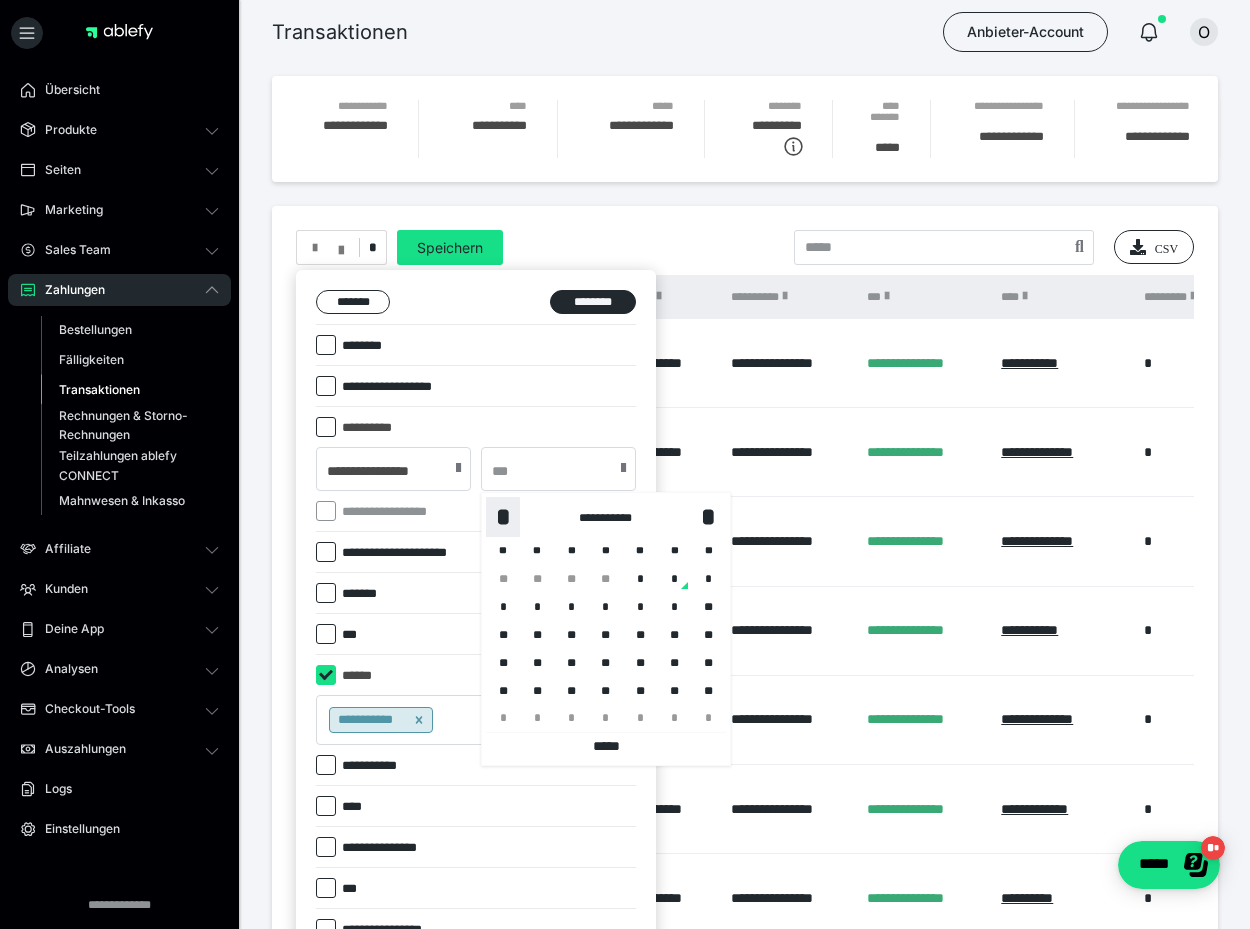 click on "*" at bounding box center [503, 517] 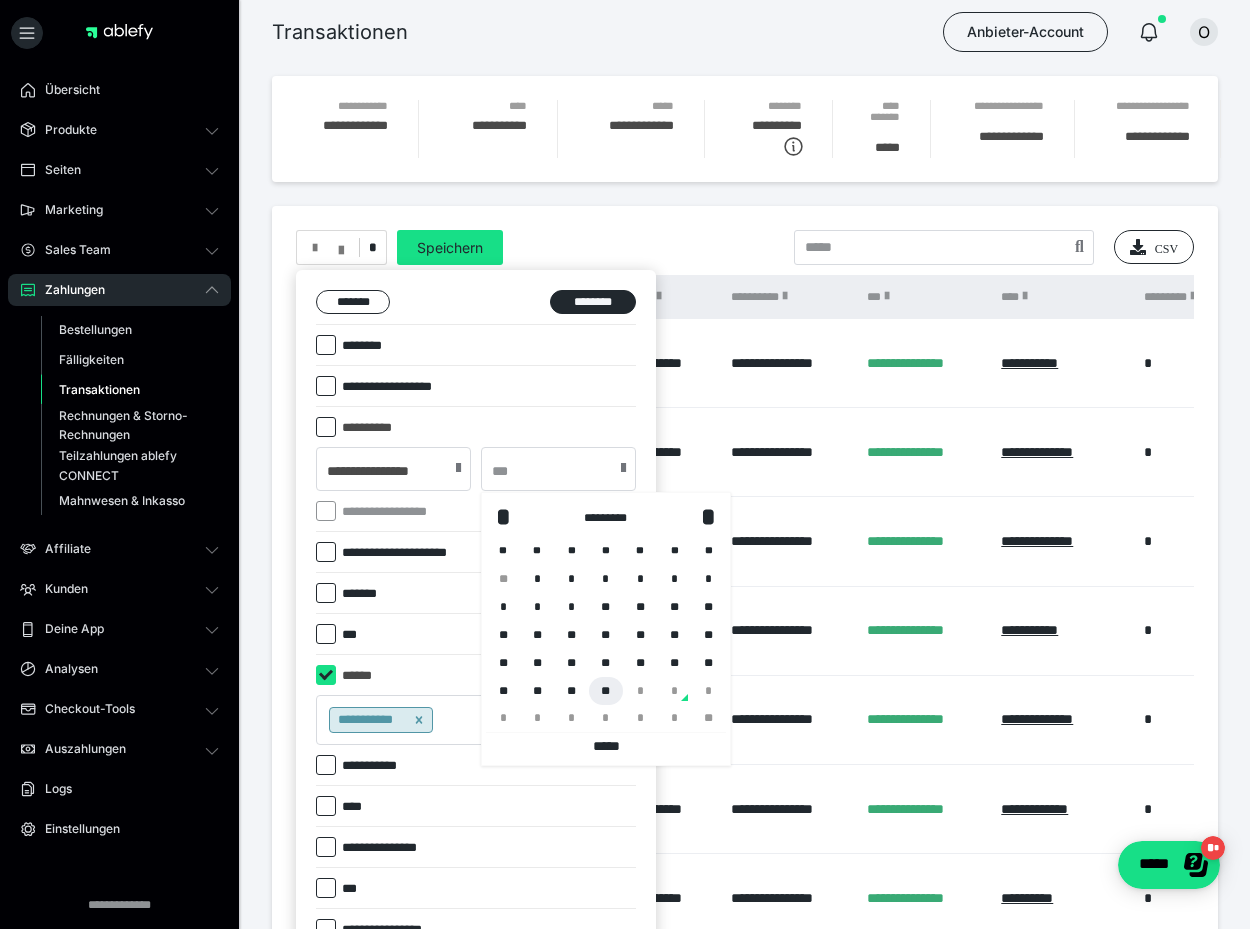 click on "**" at bounding box center (606, 691) 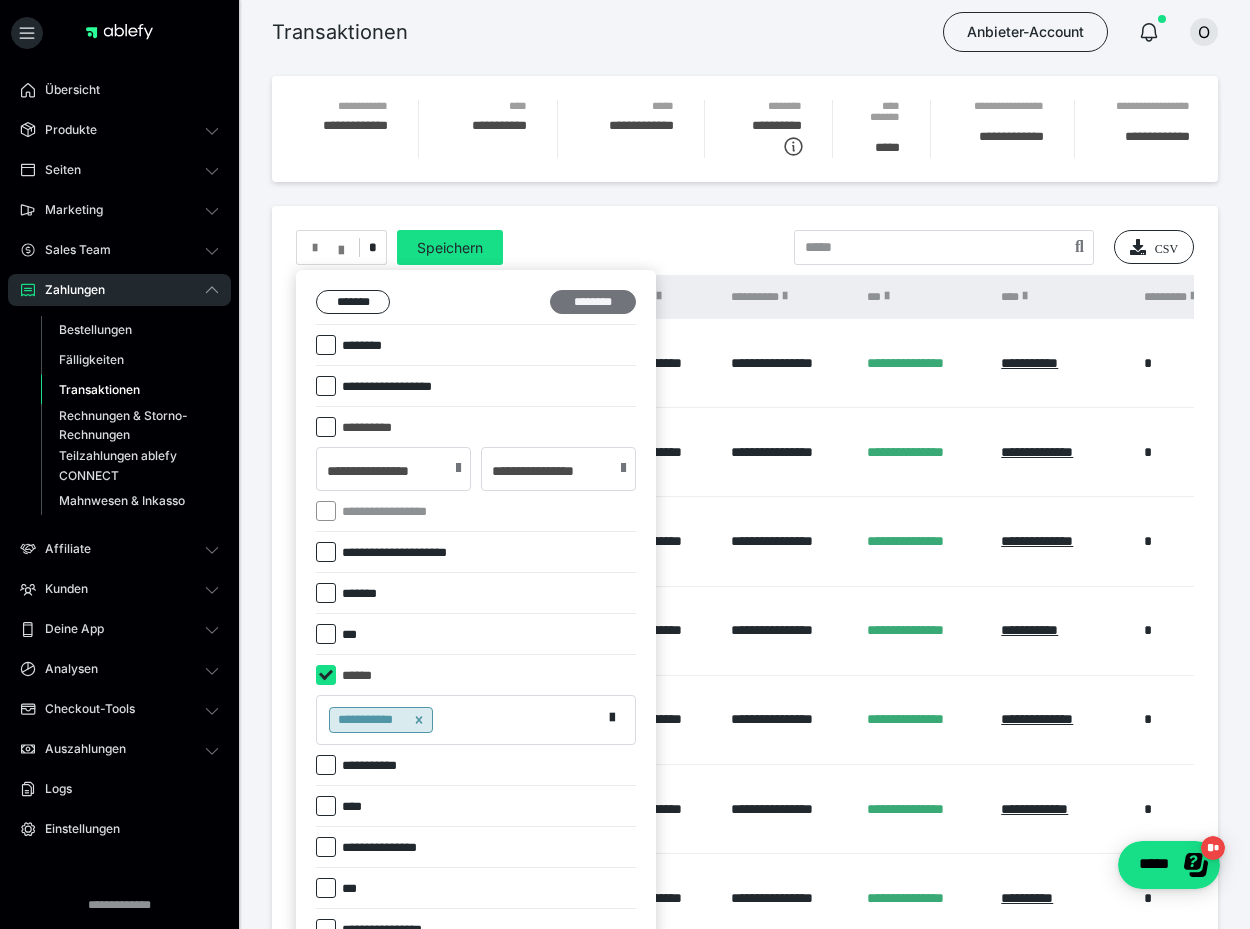 click on "********" at bounding box center (593, 302) 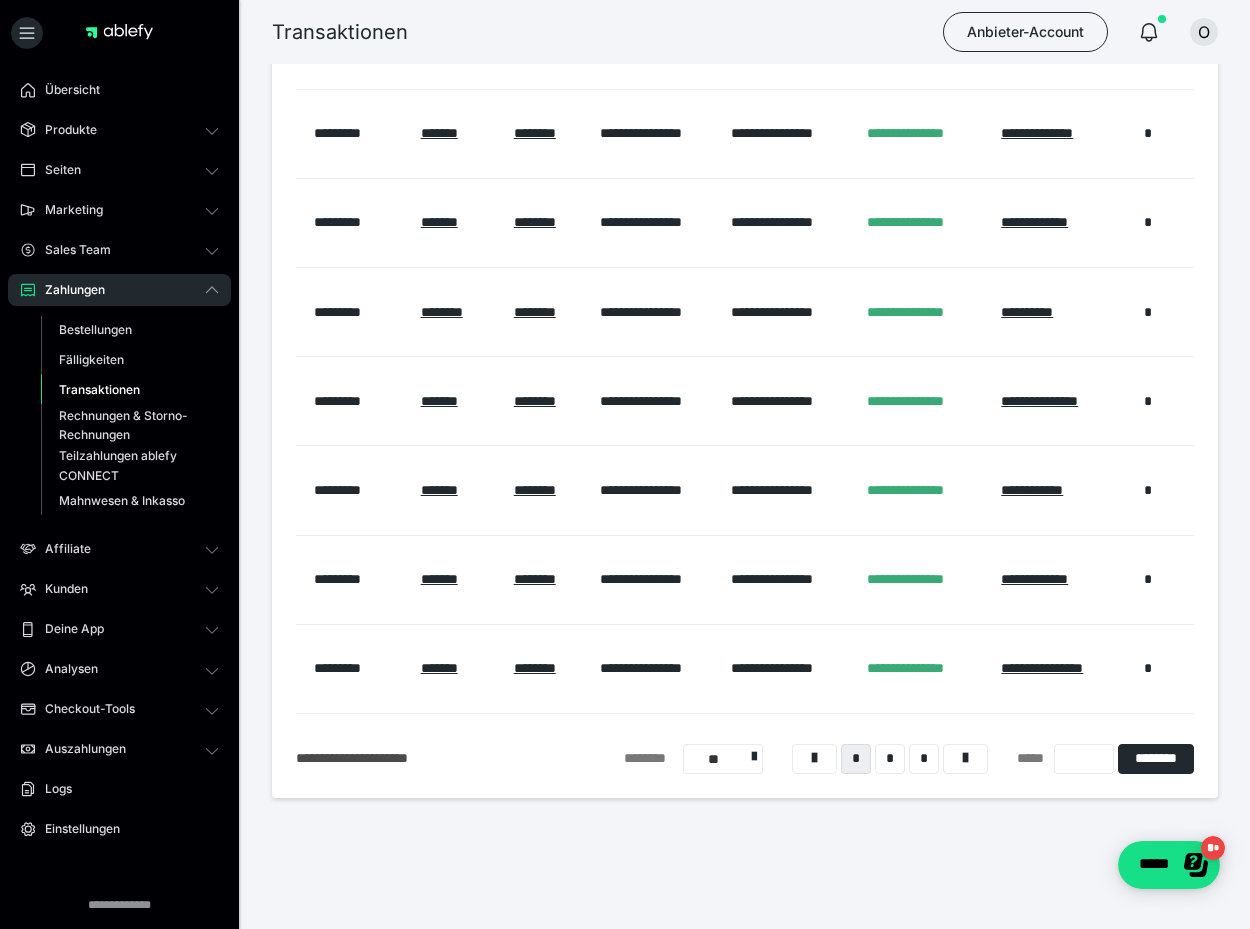 scroll, scrollTop: 0, scrollLeft: 0, axis: both 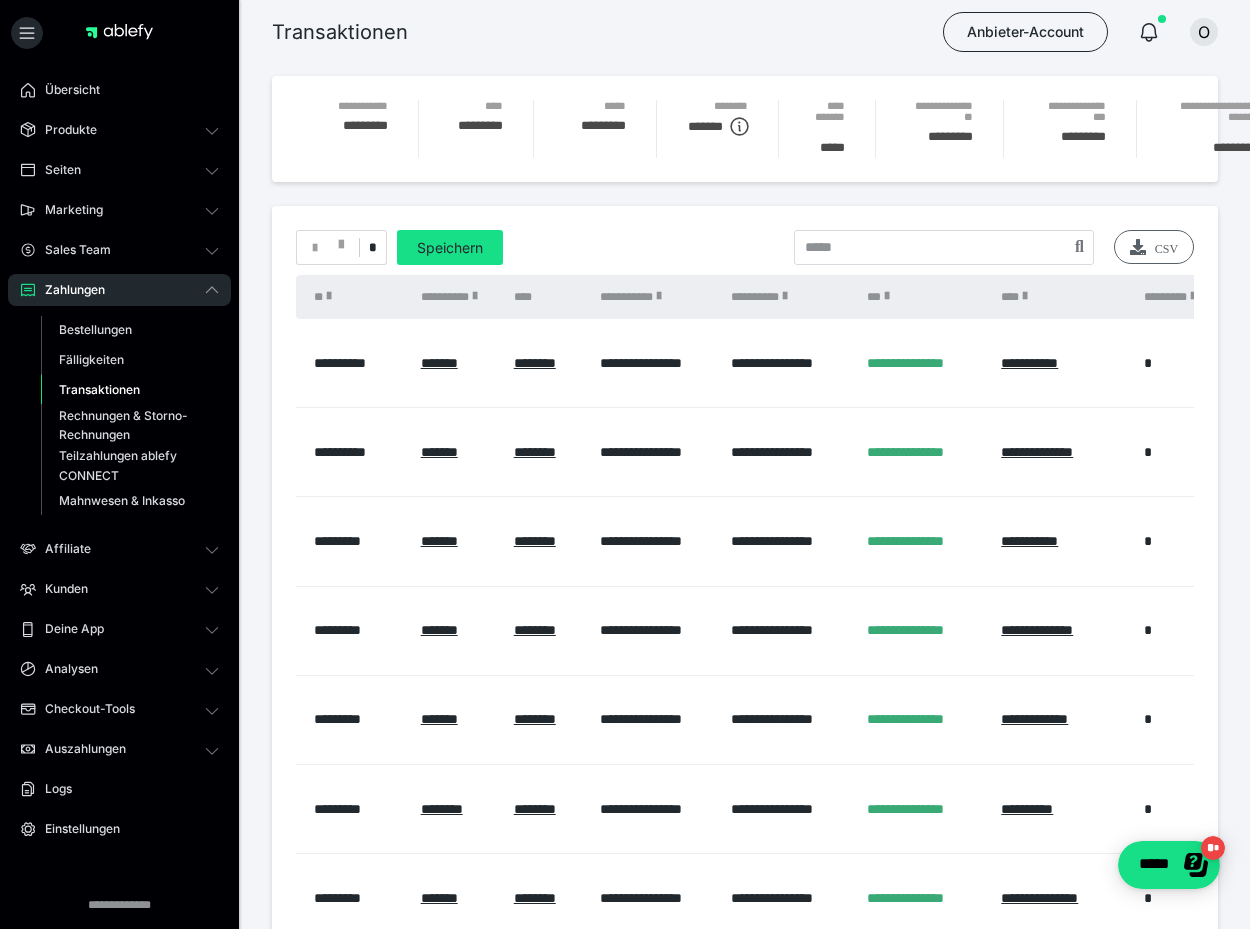 click at bounding box center [1138, 247] 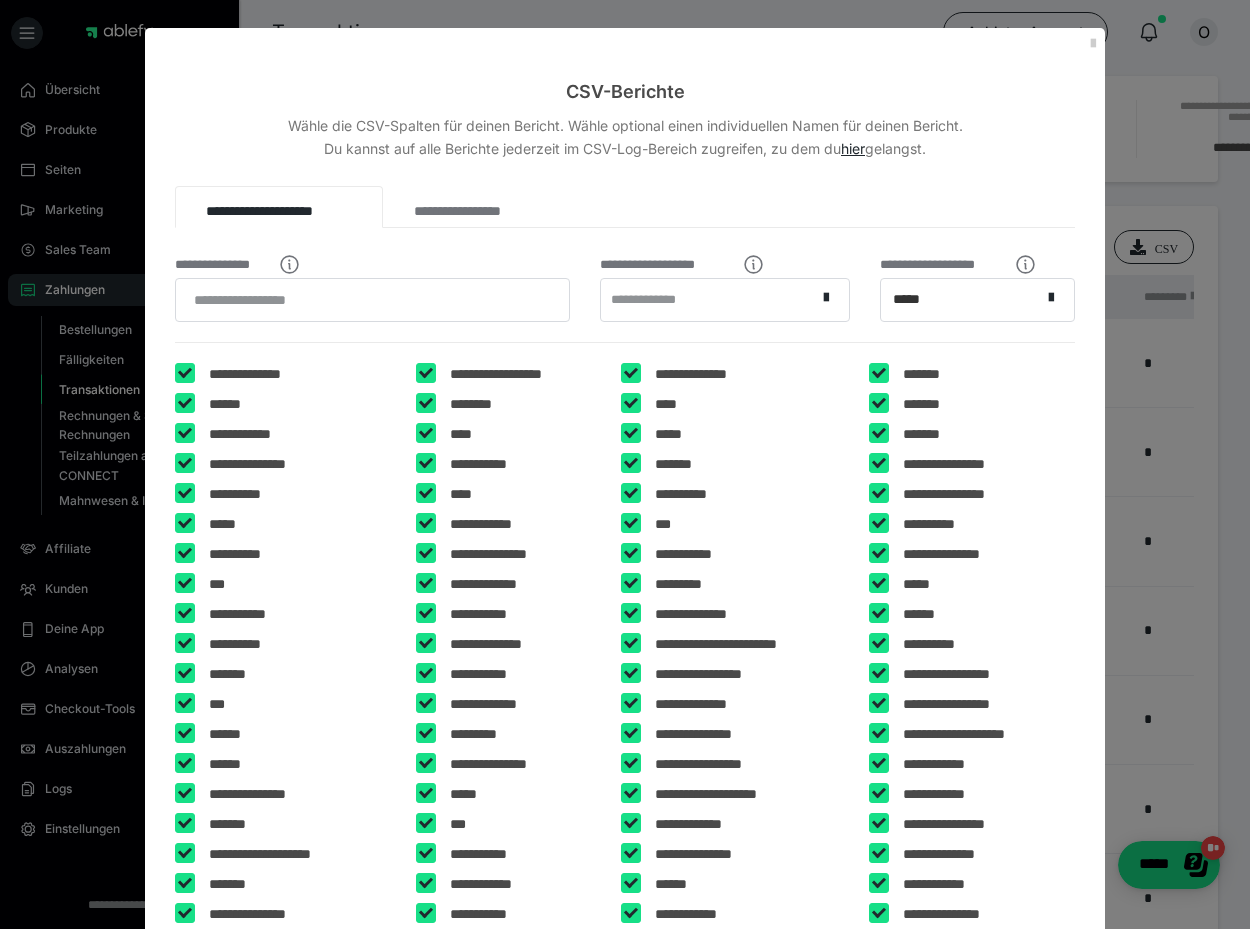 scroll, scrollTop: 299, scrollLeft: 0, axis: vertical 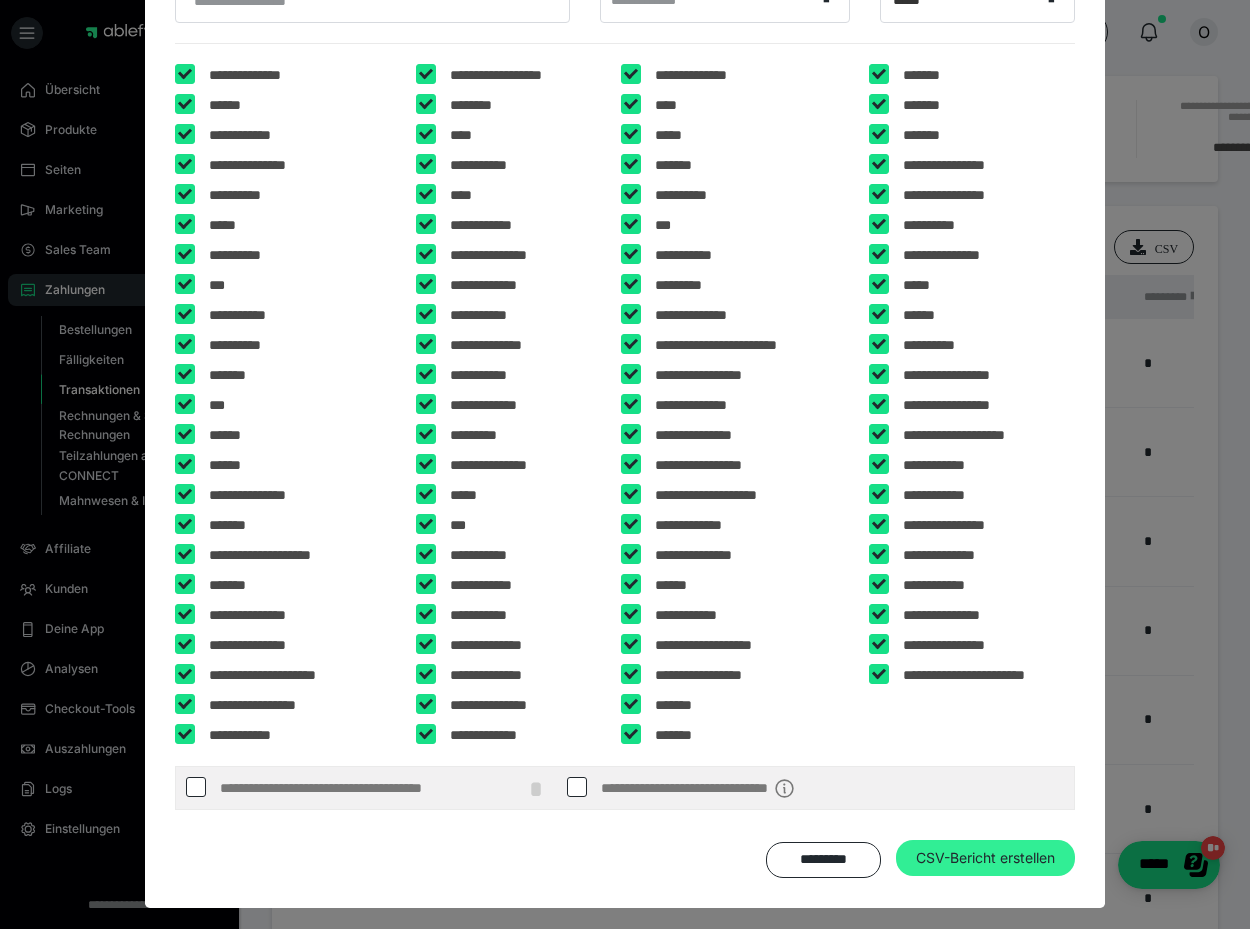 click on "CSV-Bericht erstellen" at bounding box center [985, 858] 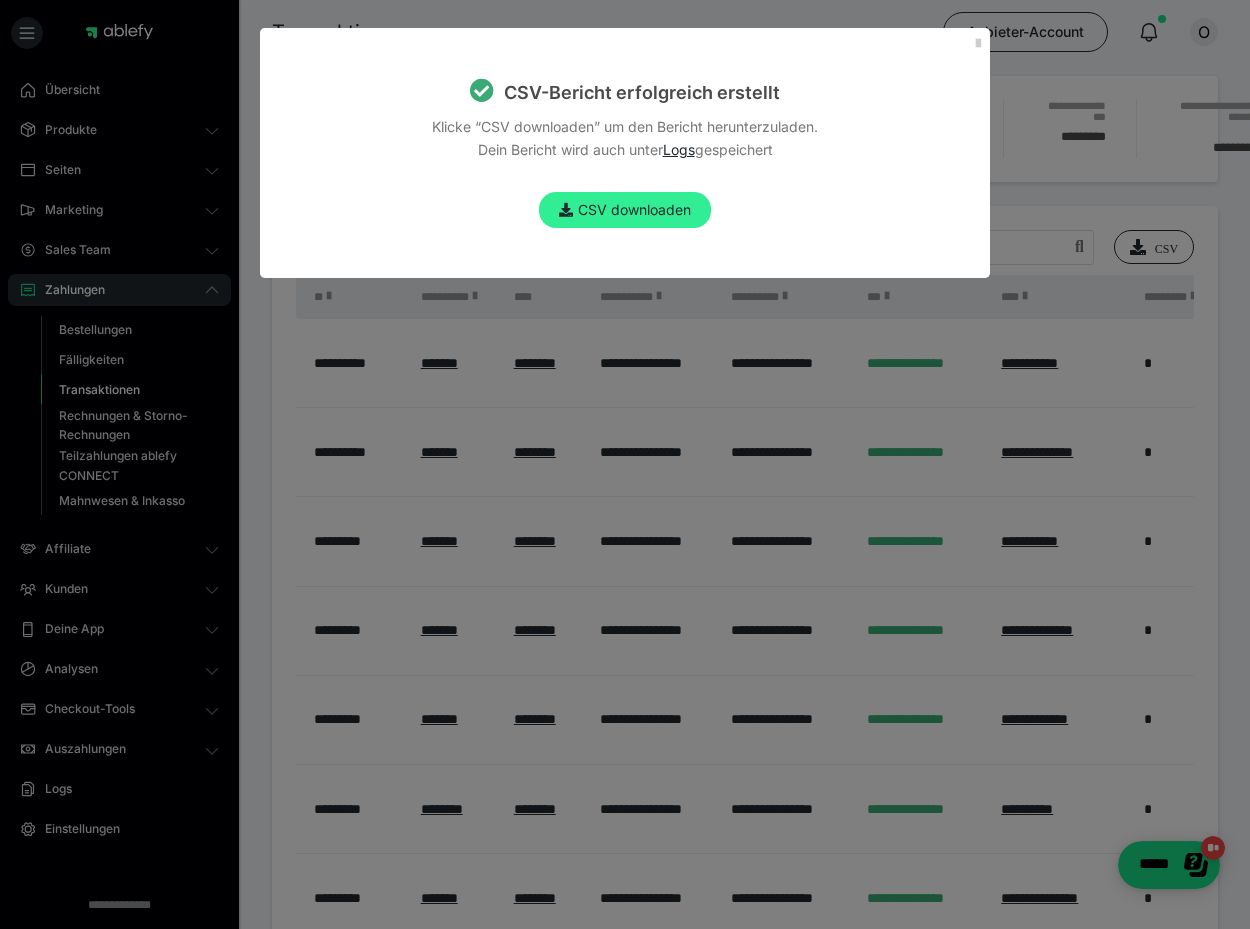 click on "CSV downloaden" at bounding box center (625, 210) 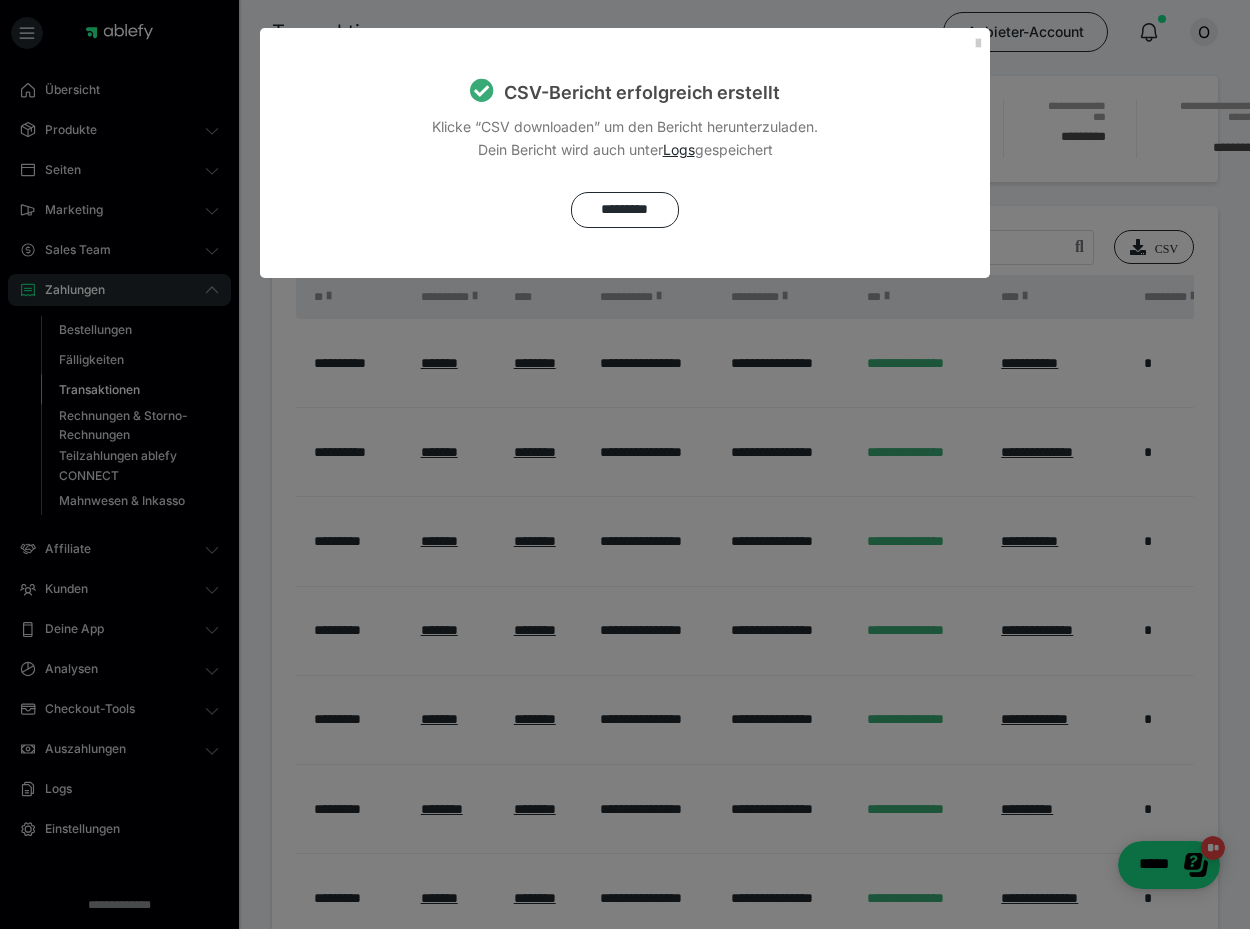 click on "CSV-Bericht erfolgreich erstellt Klicke “CSV downloaden” um den Bericht herunterzuladen.
Dein Bericht wird auch unter  Logs  gespeichert *********" at bounding box center (625, 464) 